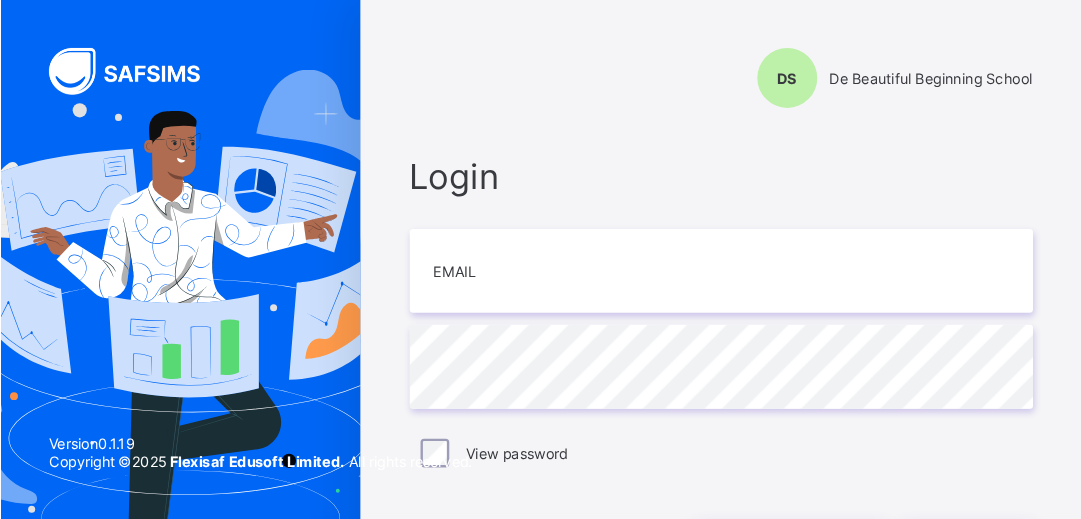 scroll, scrollTop: 0, scrollLeft: 0, axis: both 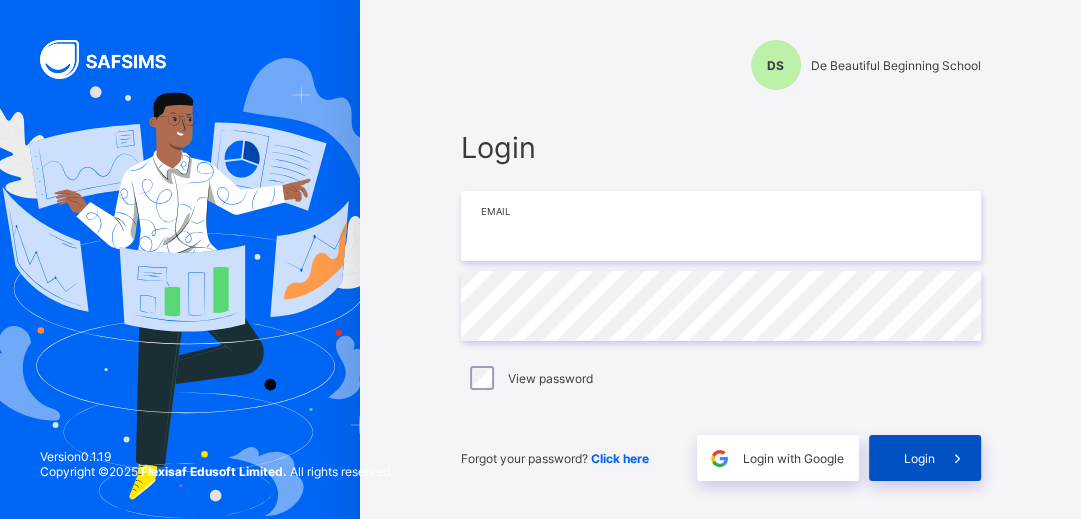 type on "**********" 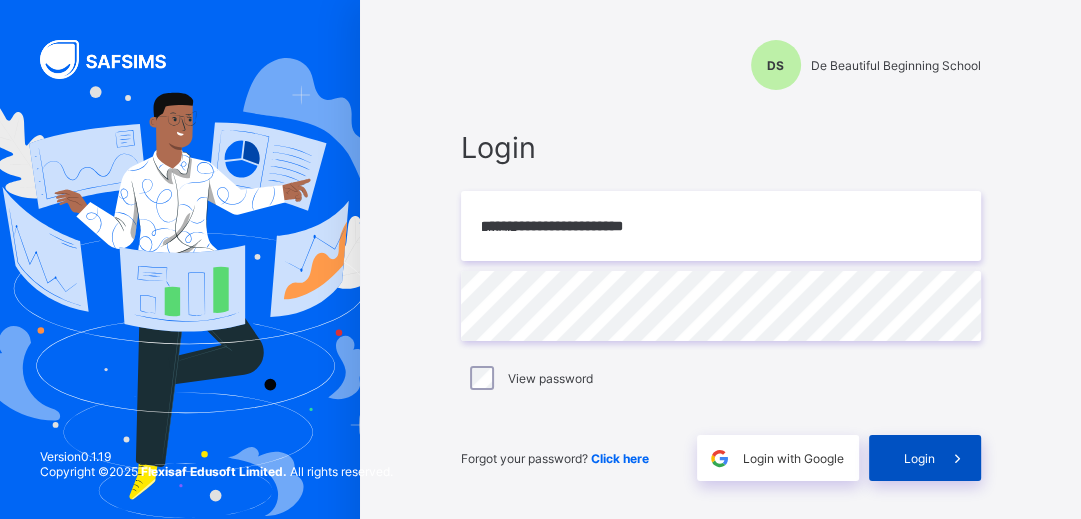 click on "Login" at bounding box center (919, 458) 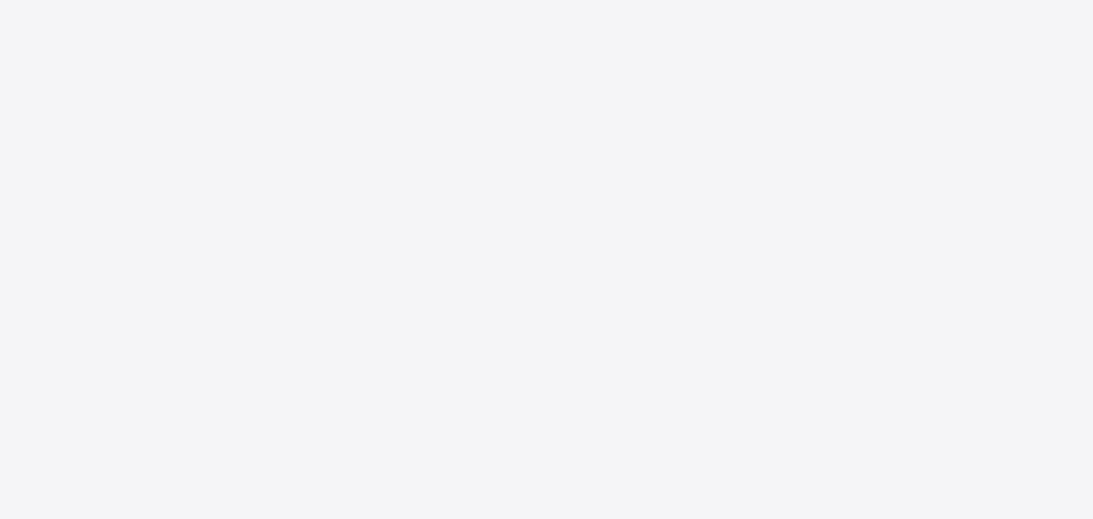 click on "New Update Available Hello there, You can install SAFSIMS on your device for easier access. Dismiss Update app" at bounding box center [546, 259] 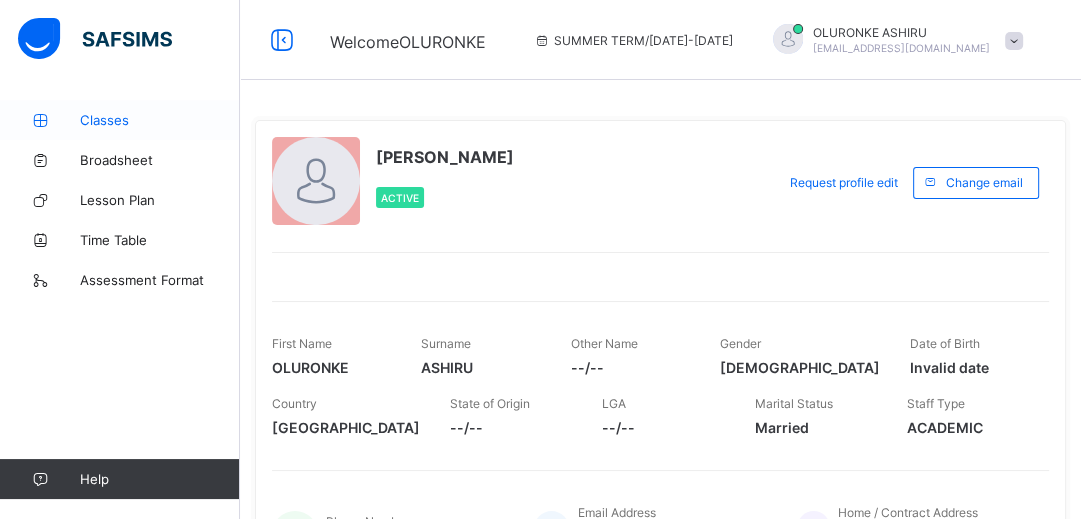 click on "Classes" at bounding box center (160, 120) 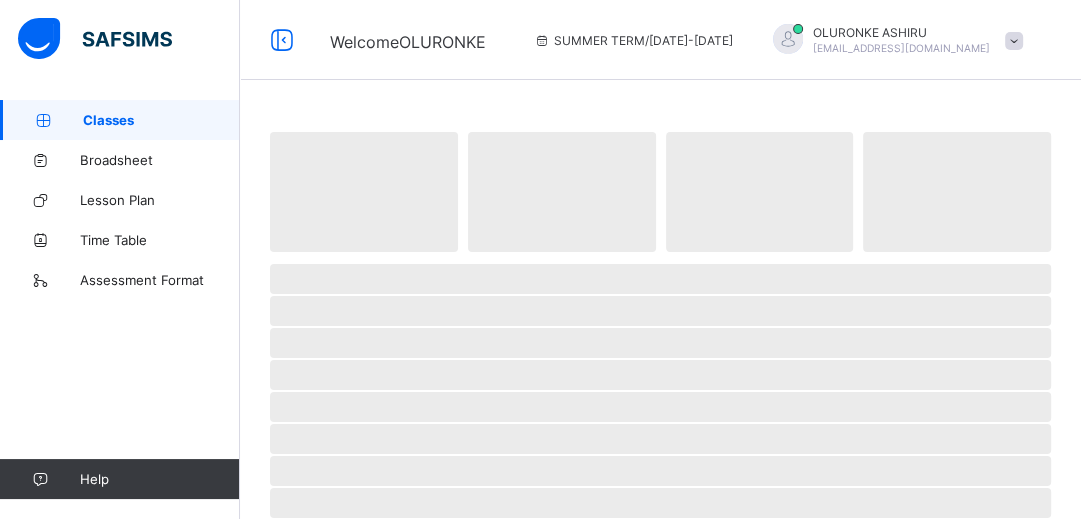 click on "Classes" at bounding box center (161, 120) 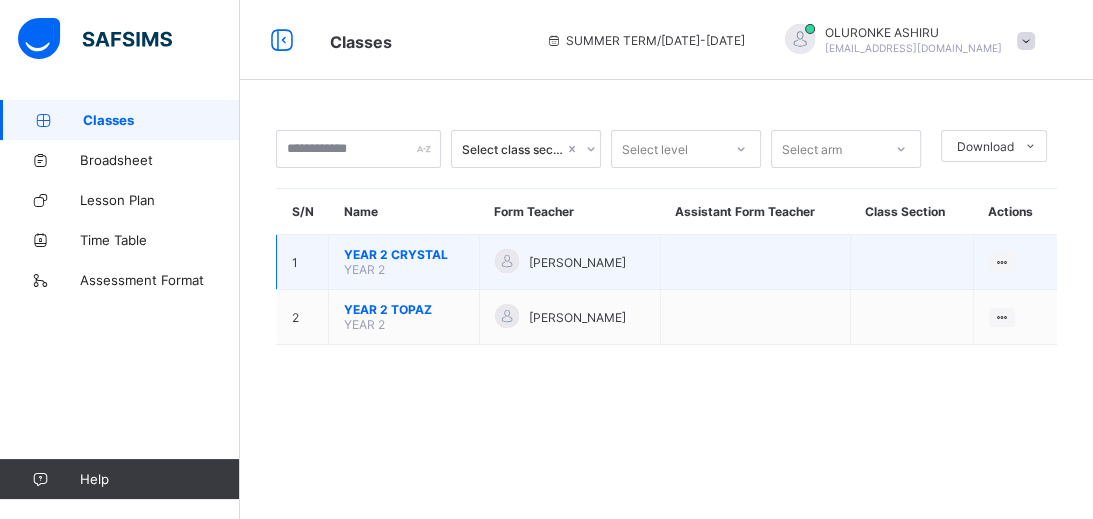 click on "YEAR 2   CRYSTAL" at bounding box center (404, 254) 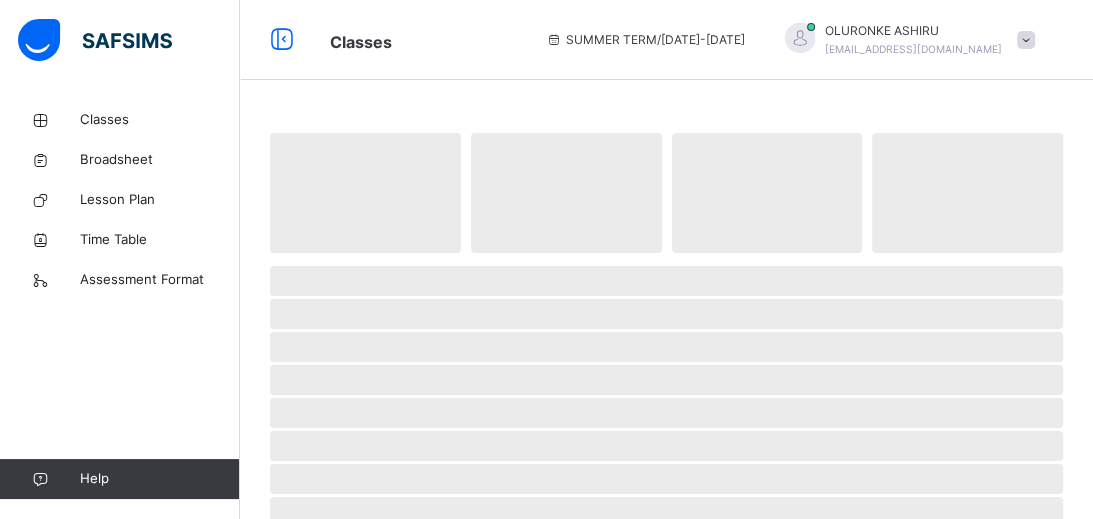 click at bounding box center [666, 258] 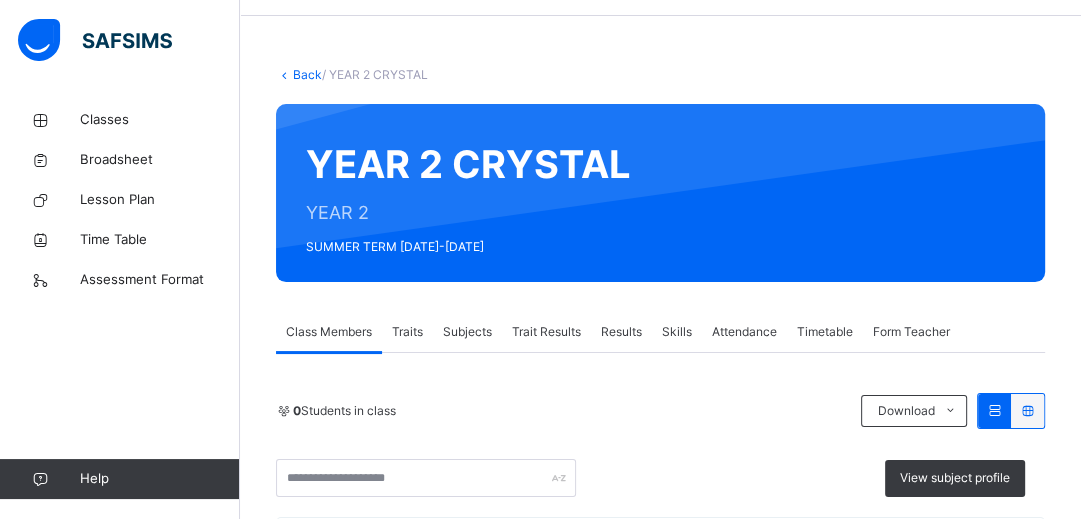scroll, scrollTop: 69, scrollLeft: 0, axis: vertical 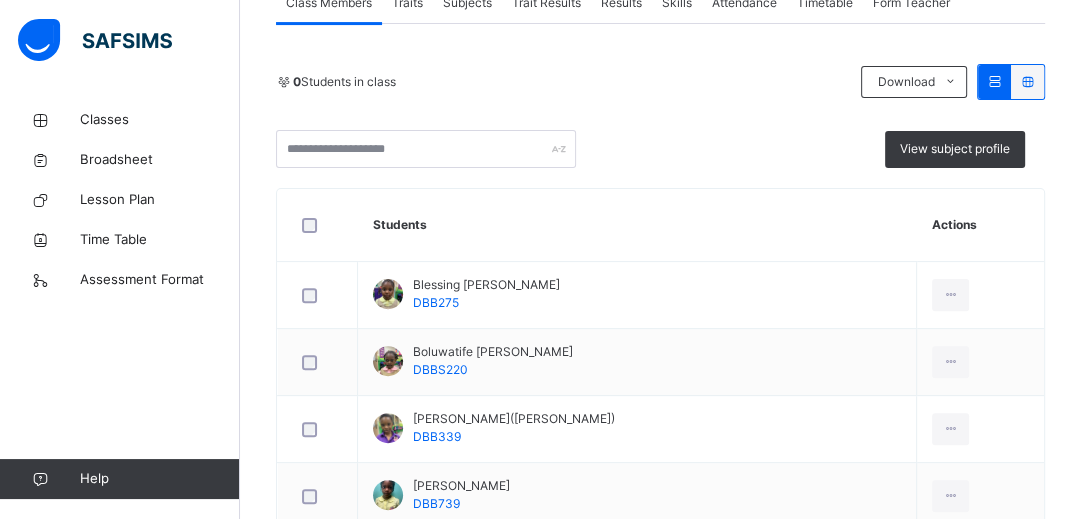 click on "Subjects" at bounding box center (467, 3) 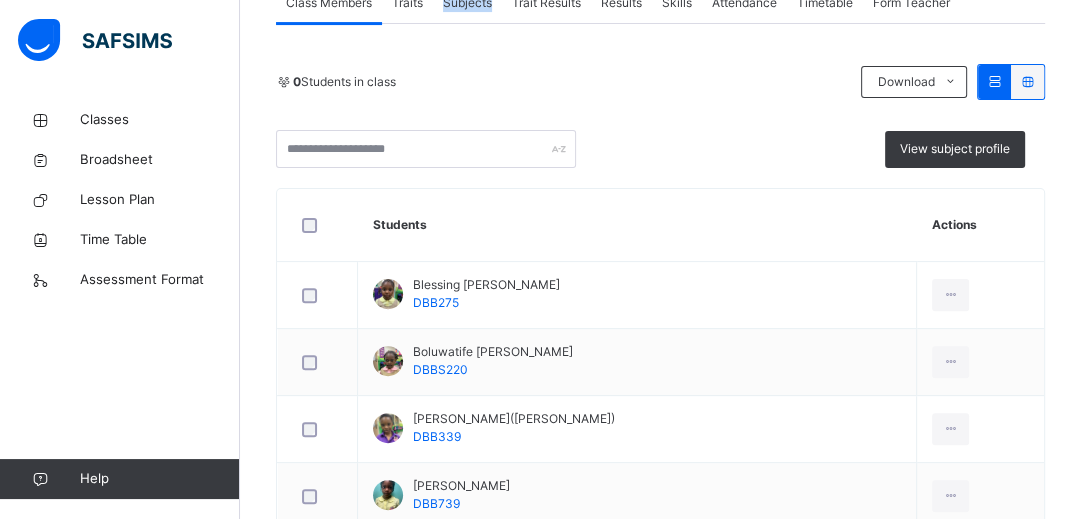 click on "Subjects" at bounding box center [467, 3] 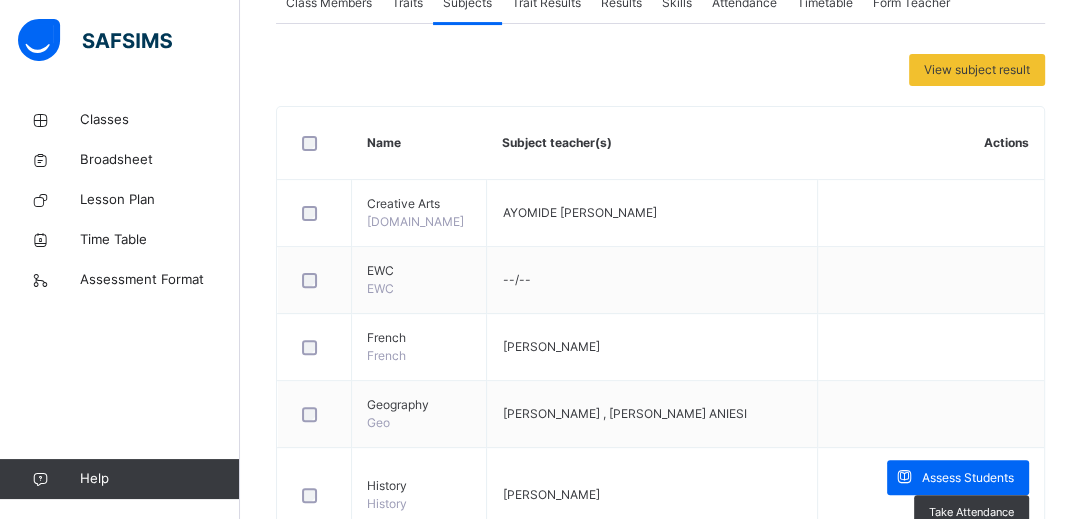 drag, startPoint x: 1080, startPoint y: 177, endPoint x: 1078, endPoint y: 249, distance: 72.02777 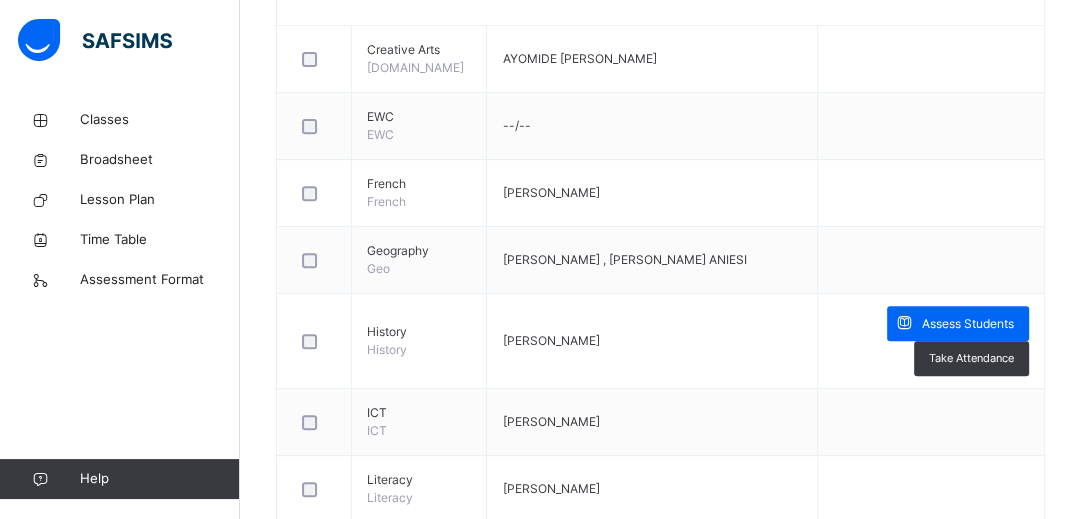 scroll, scrollTop: 576, scrollLeft: 0, axis: vertical 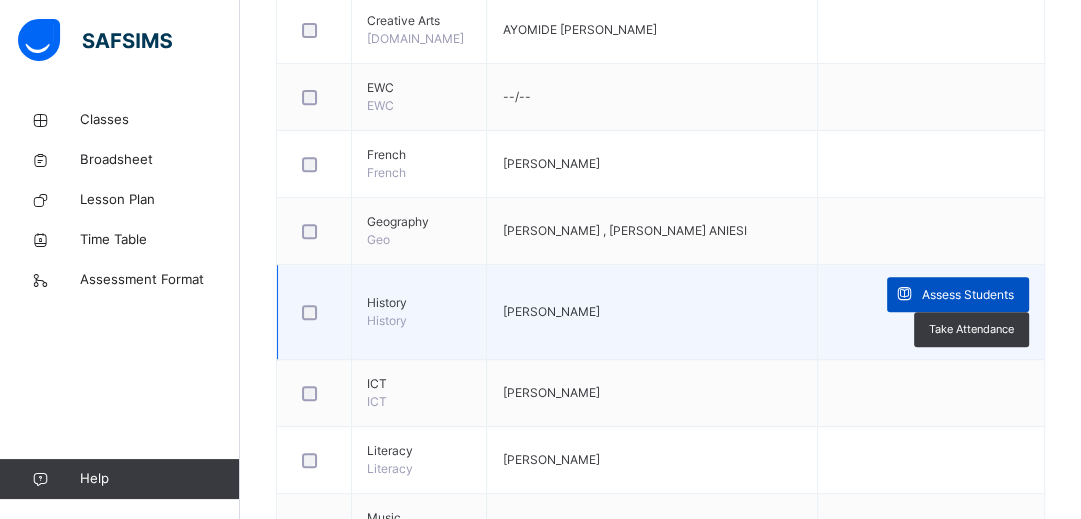 click on "Assess Students" at bounding box center [958, 294] 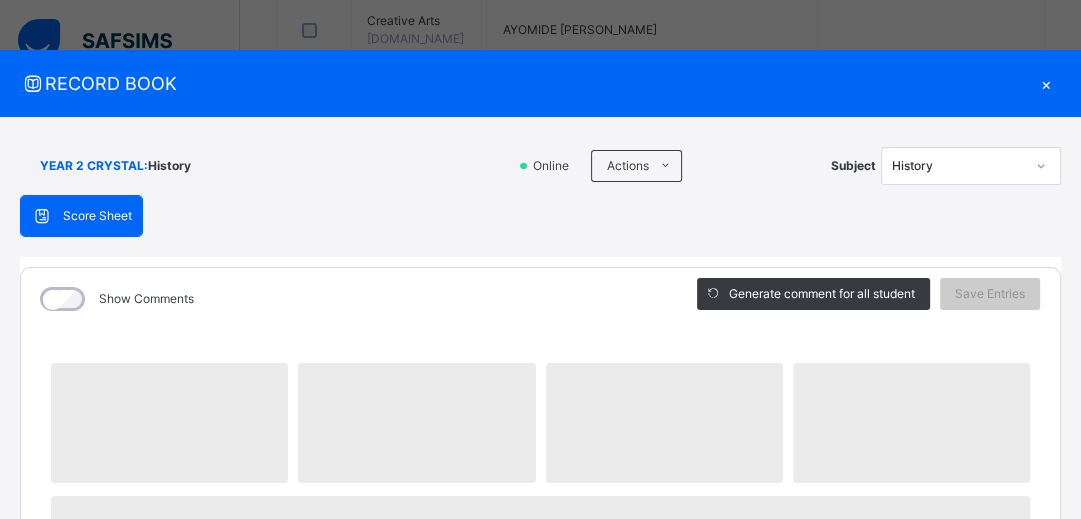 drag, startPoint x: 1070, startPoint y: 46, endPoint x: 1071, endPoint y: 79, distance: 33.01515 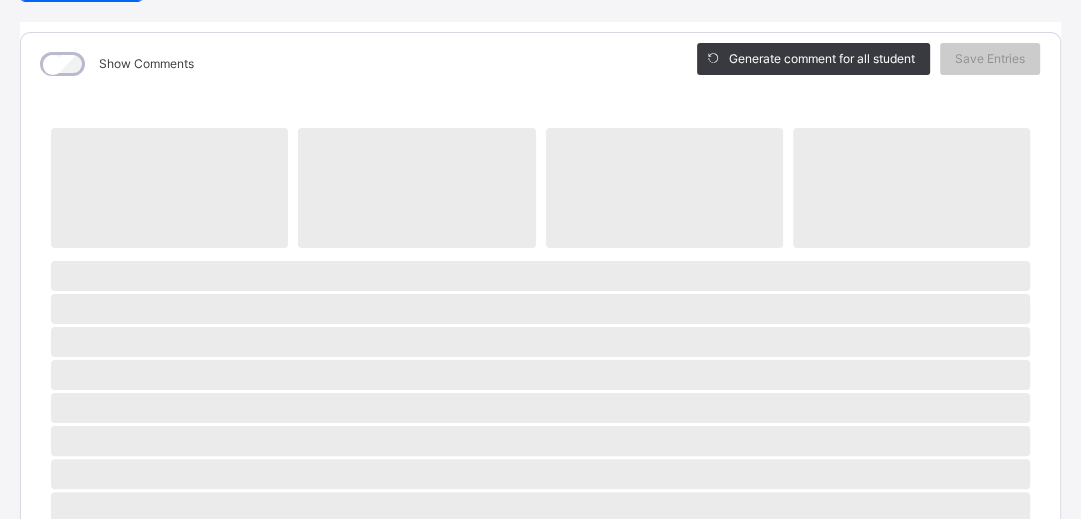 scroll, scrollTop: 236, scrollLeft: 0, axis: vertical 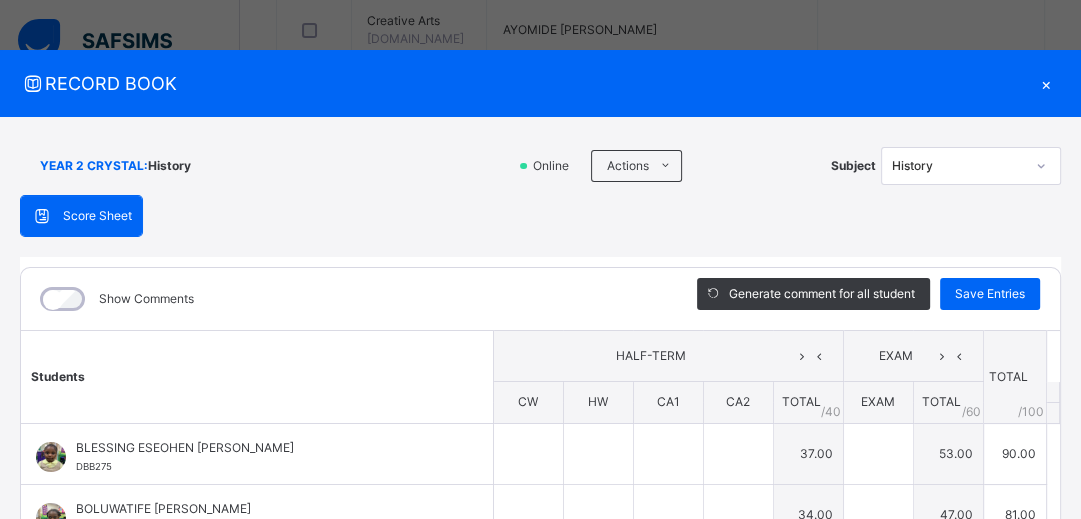type on "*" 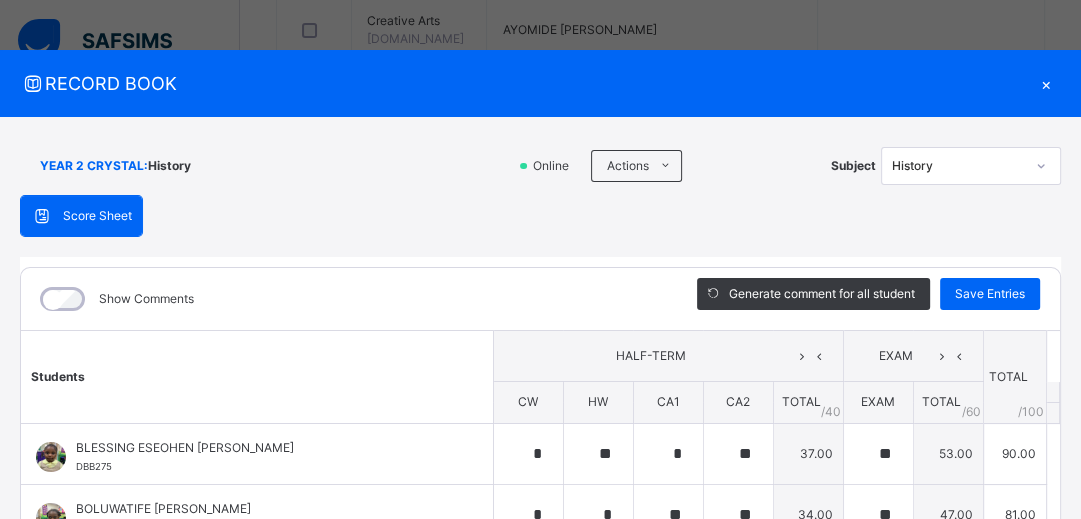 type on "*" 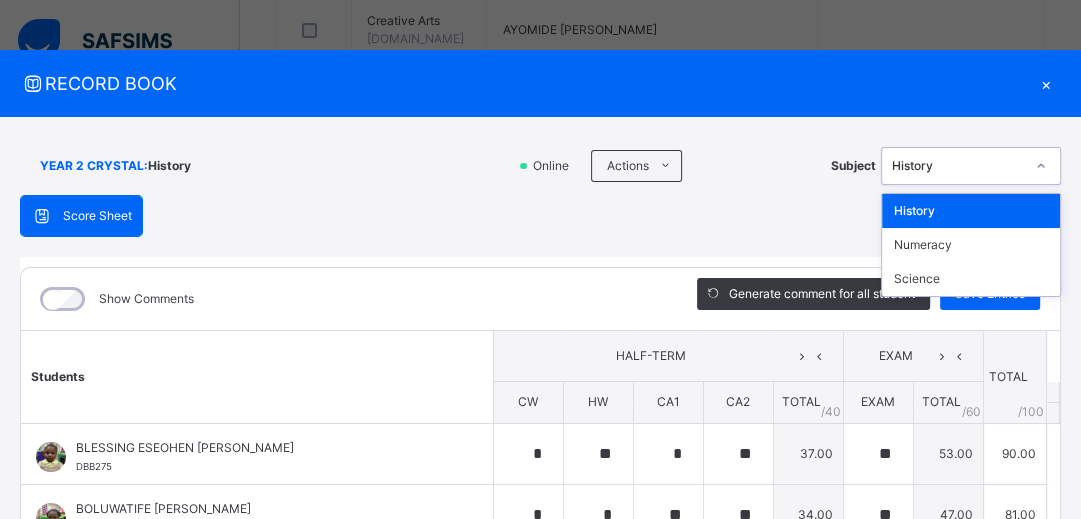 click on "History" at bounding box center [958, 166] 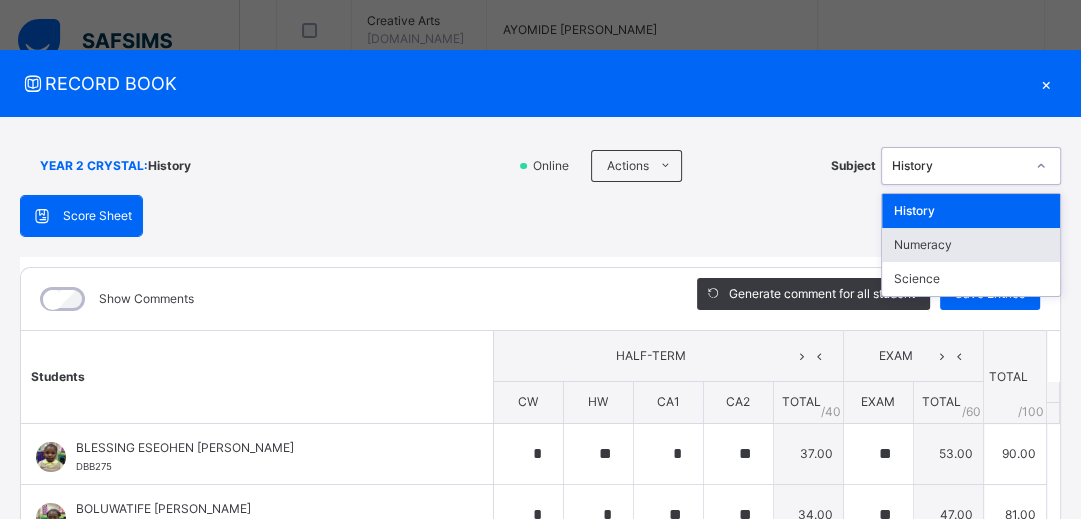 click on "Numeracy" at bounding box center (971, 245) 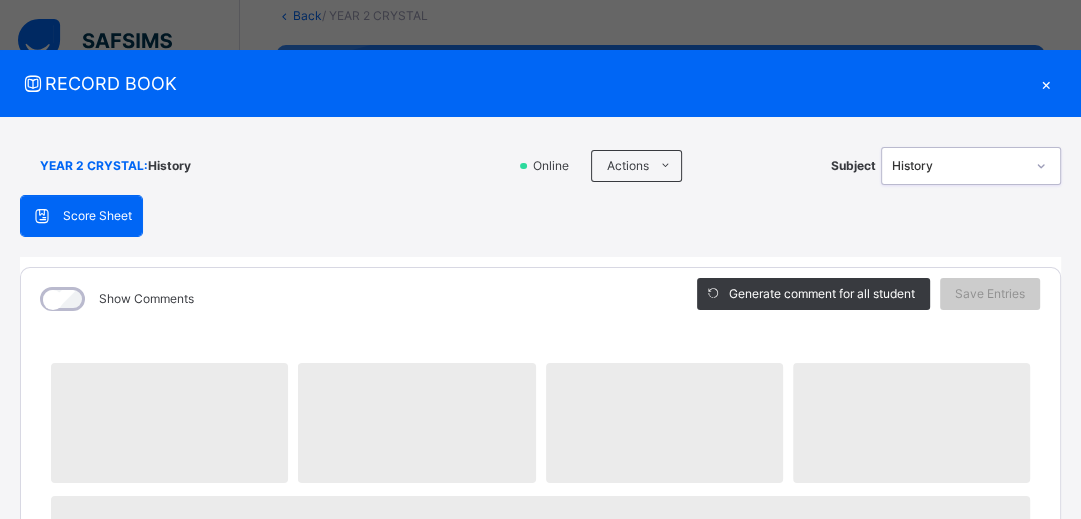 scroll, scrollTop: 0, scrollLeft: 0, axis: both 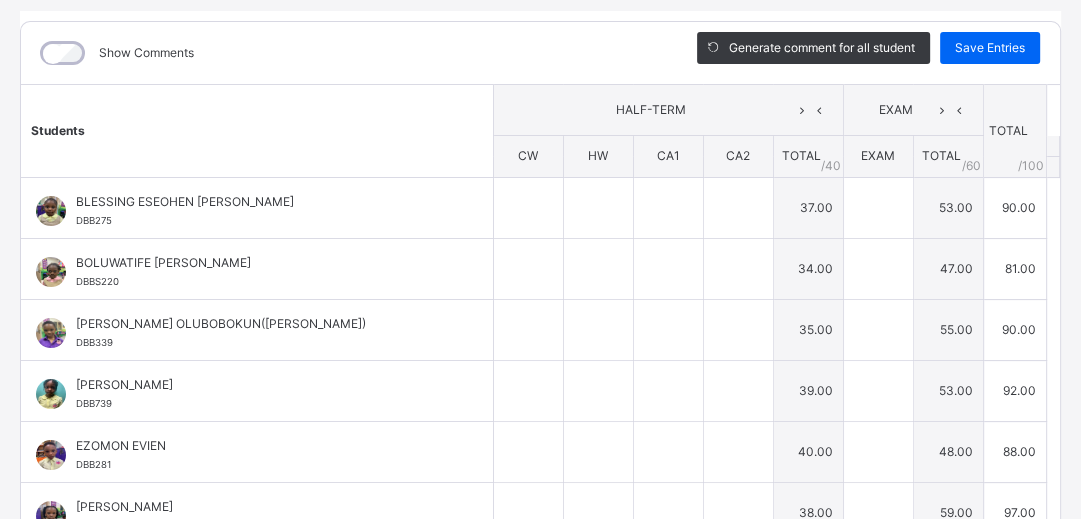 type on "*" 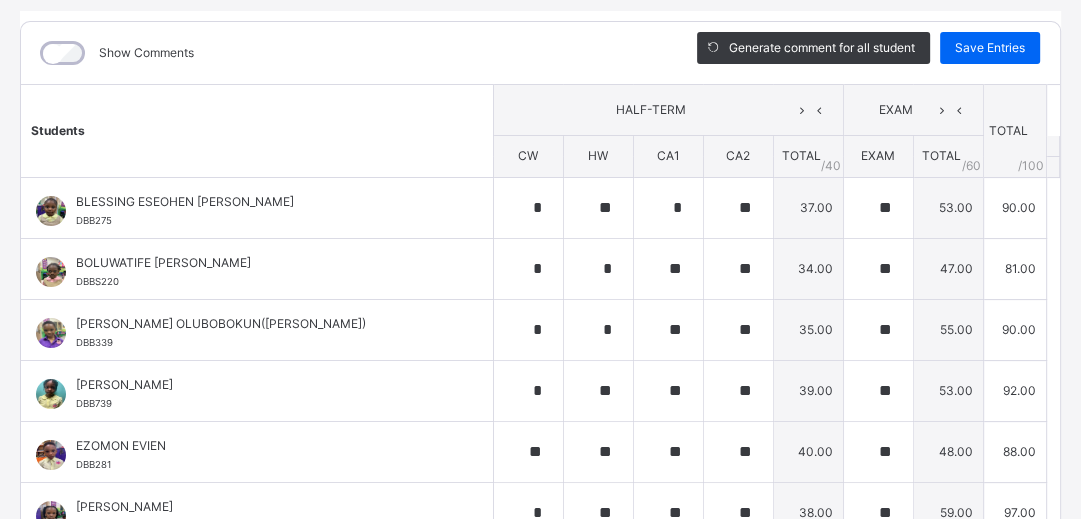 type on "*" 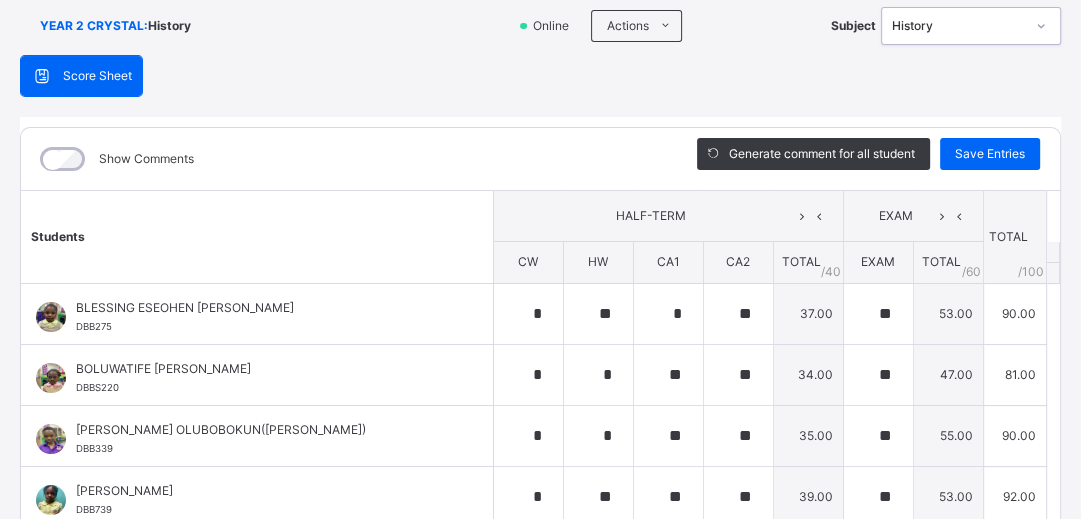scroll, scrollTop: 101, scrollLeft: 0, axis: vertical 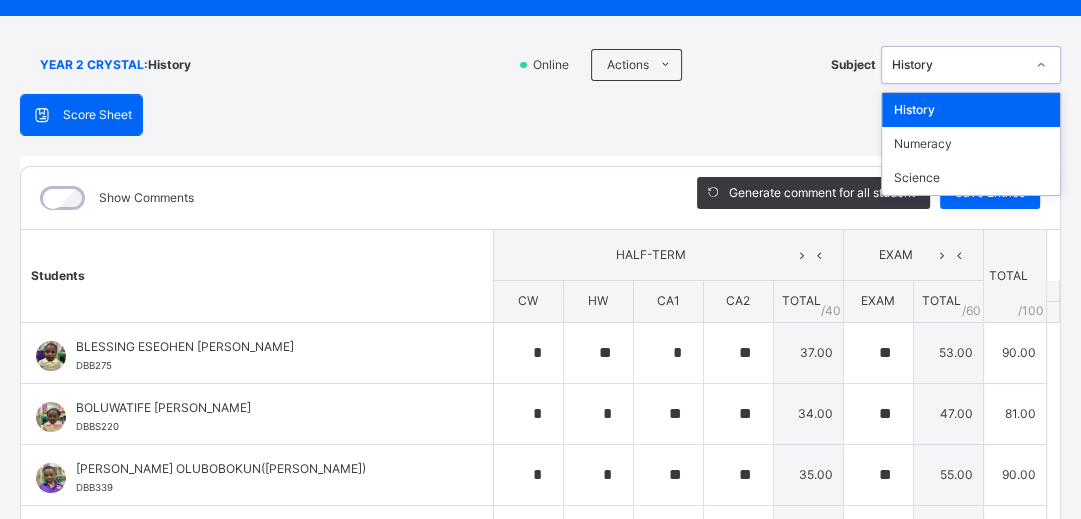 click 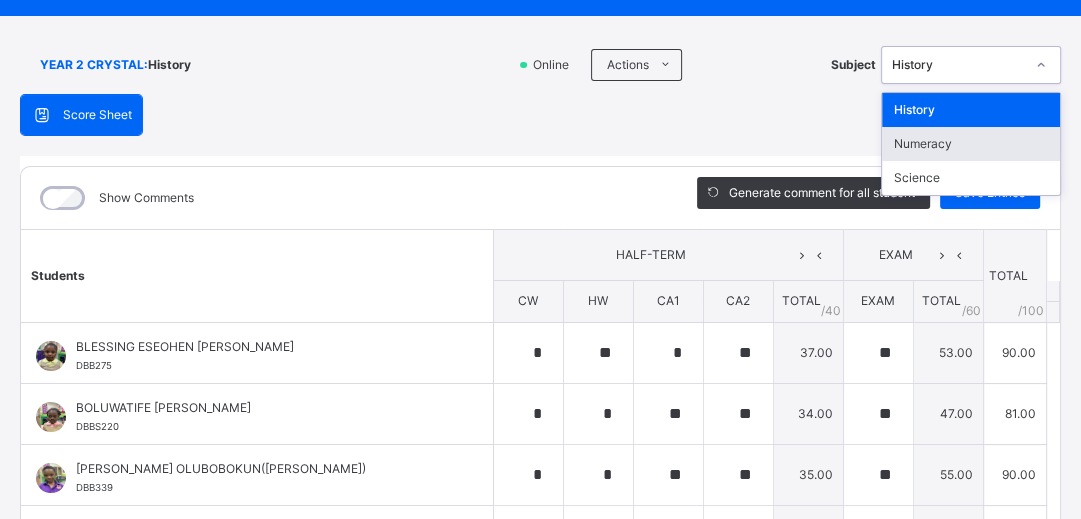 click on "Numeracy" at bounding box center [971, 144] 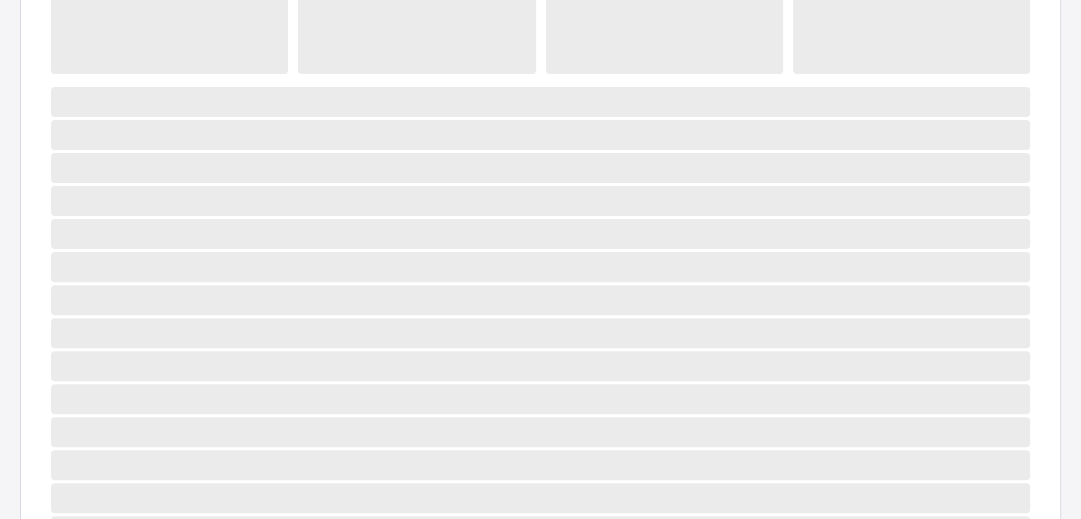 scroll, scrollTop: 410, scrollLeft: 0, axis: vertical 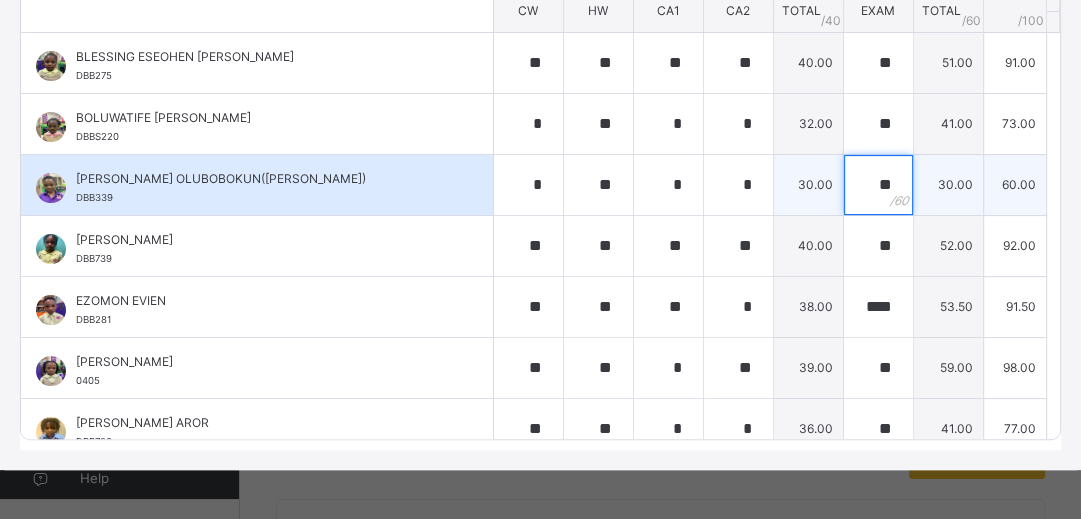 click on "**" at bounding box center (878, 185) 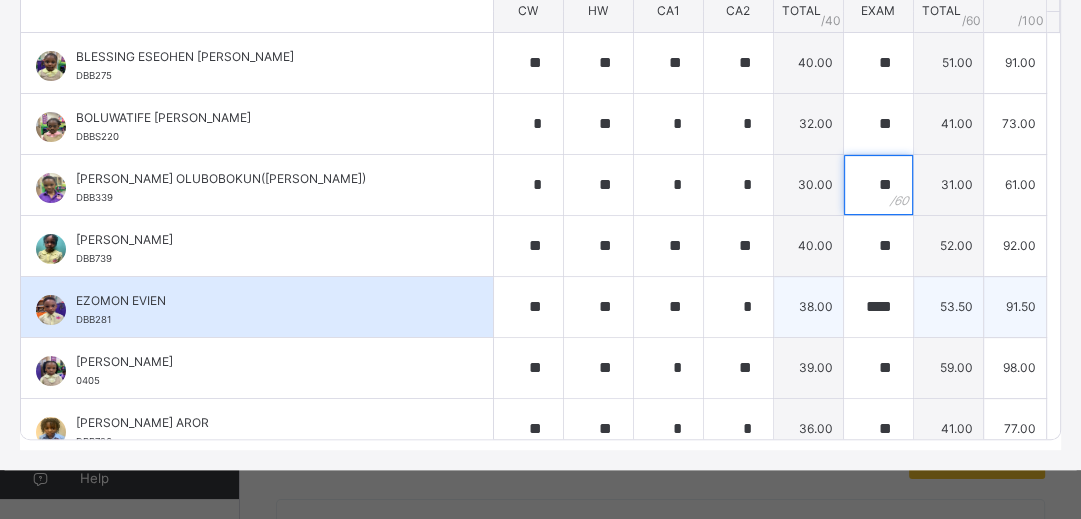 type on "**" 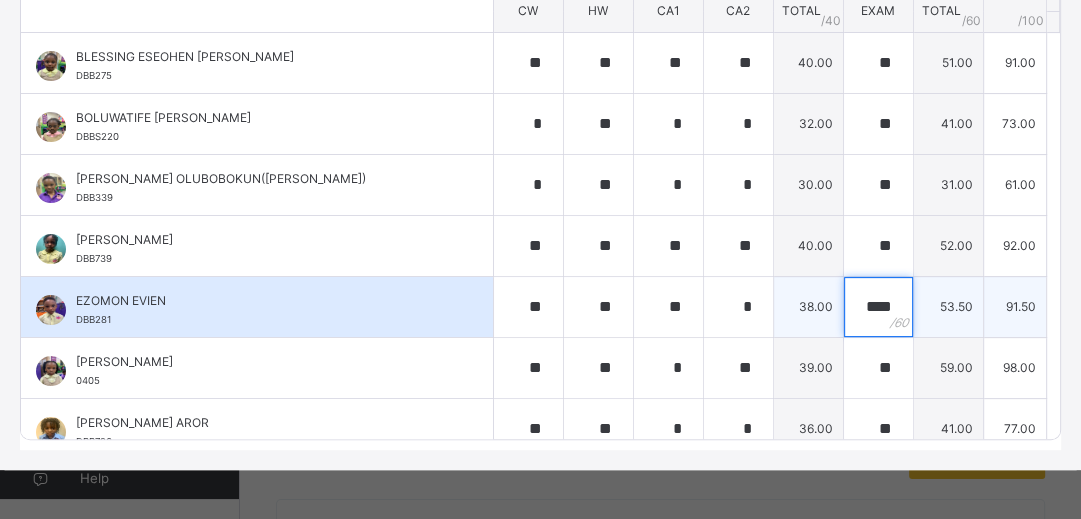 click on "****" at bounding box center (878, 307) 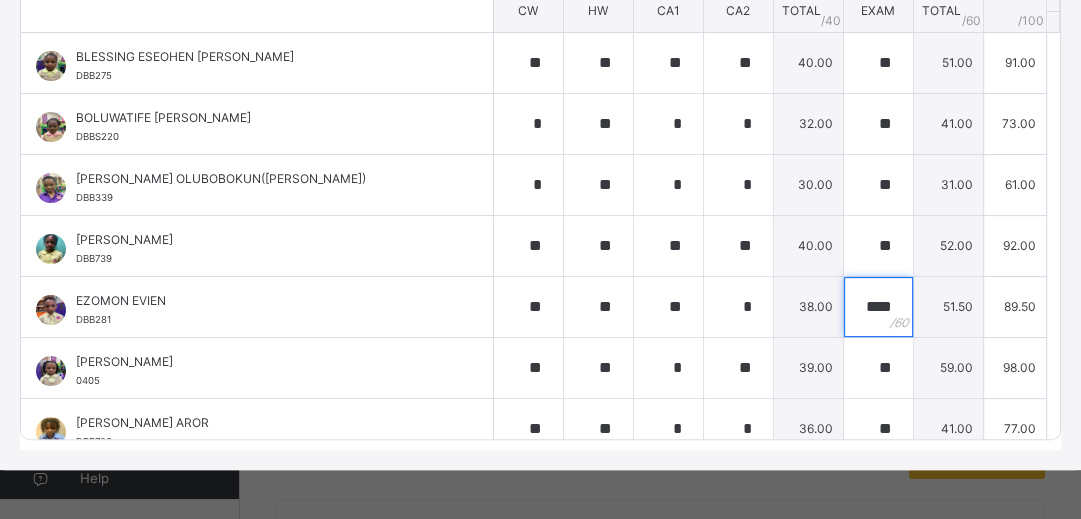 scroll, scrollTop: 453, scrollLeft: 0, axis: vertical 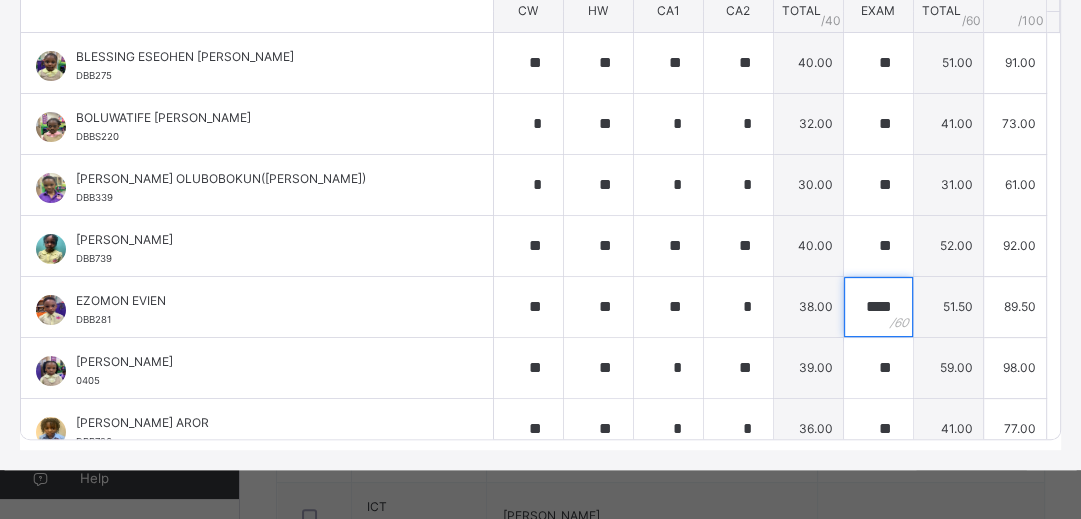type on "****" 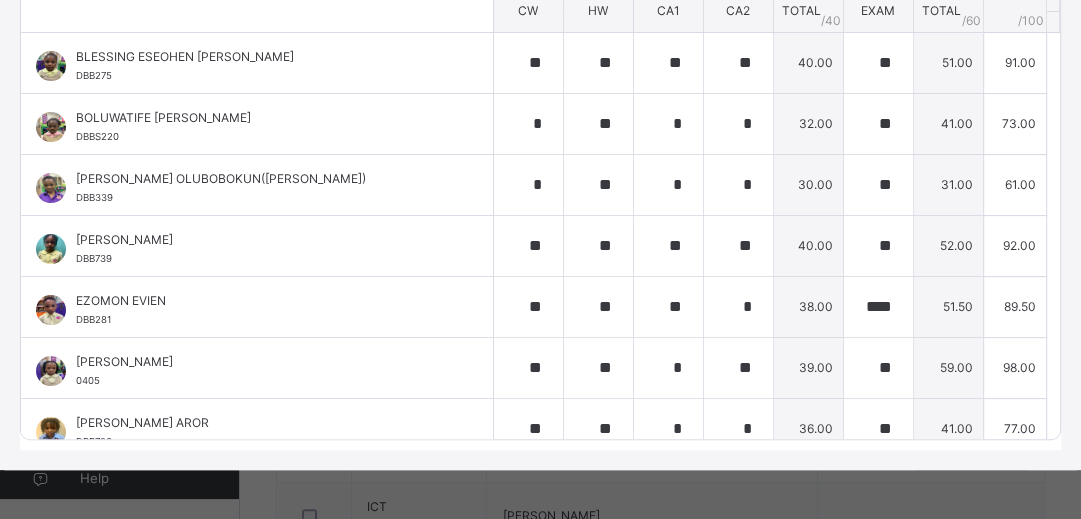 drag, startPoint x: 1070, startPoint y: 251, endPoint x: 1067, endPoint y: 208, distance: 43.104523 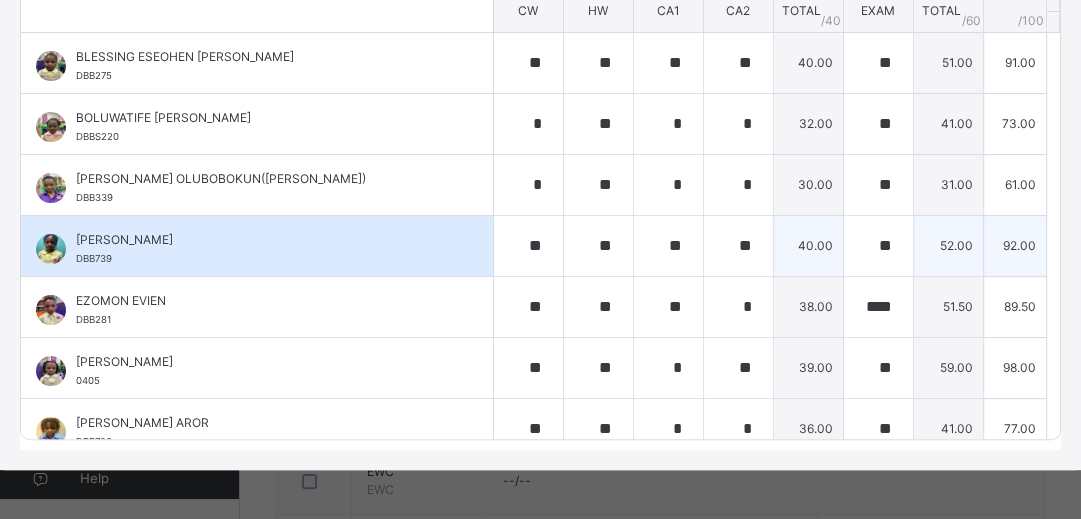 scroll, scrollTop: 200, scrollLeft: 0, axis: vertical 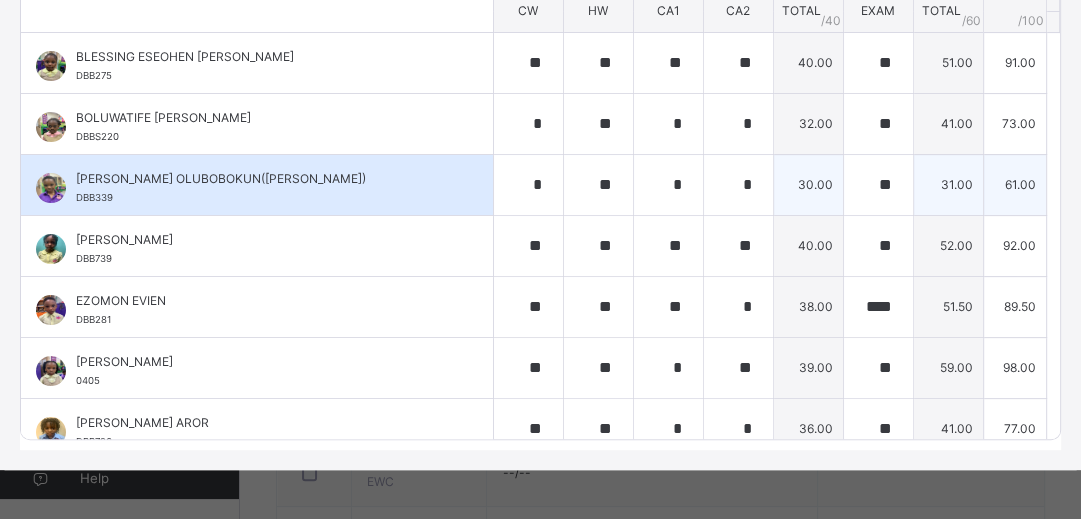 click on "[PERSON_NAME] OLUBOBOKUN([PERSON_NAME]) DBB339" at bounding box center [257, 185] 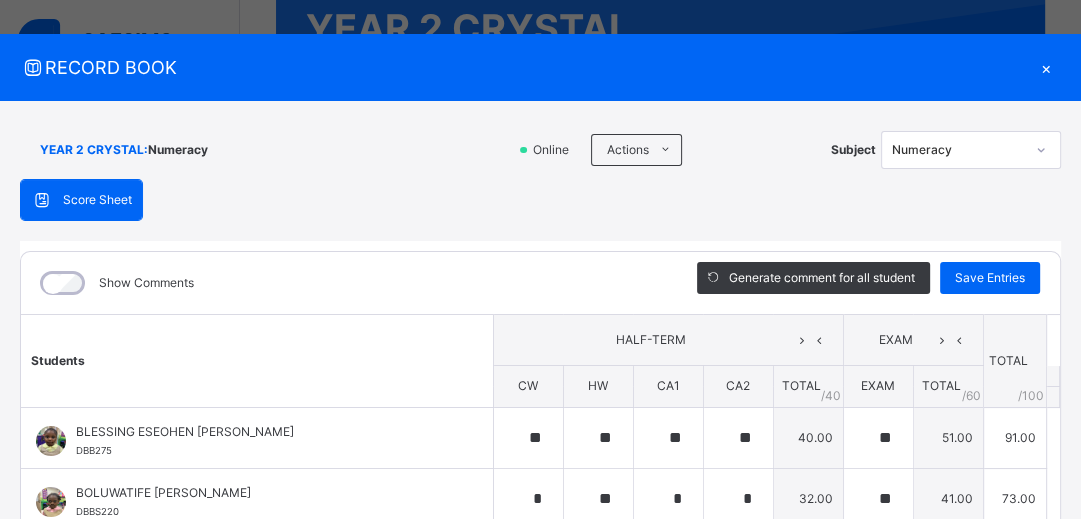 scroll, scrollTop: 0, scrollLeft: 0, axis: both 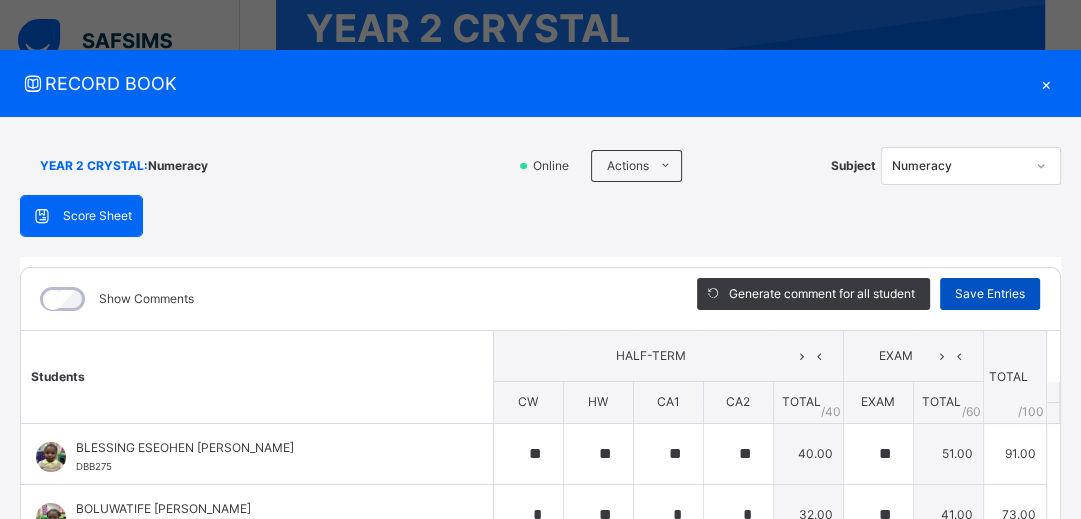 click on "Save Entries" at bounding box center [990, 294] 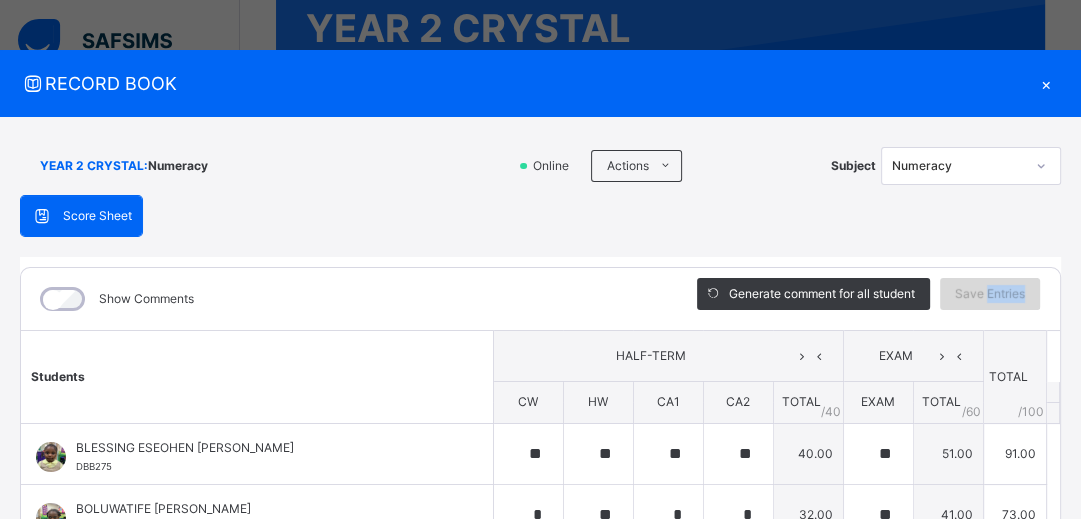 click on "Save Entries" at bounding box center (990, 294) 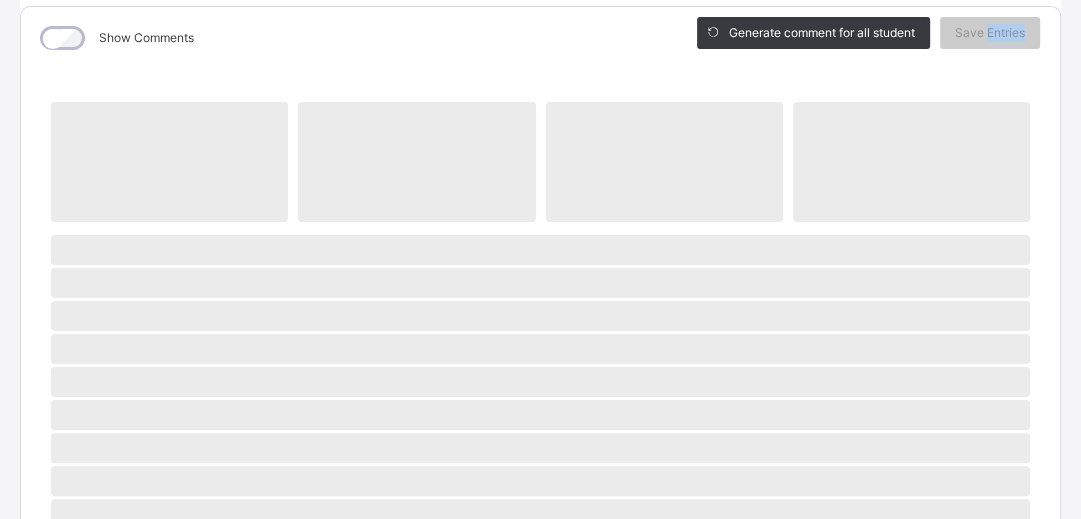 scroll, scrollTop: 268, scrollLeft: 0, axis: vertical 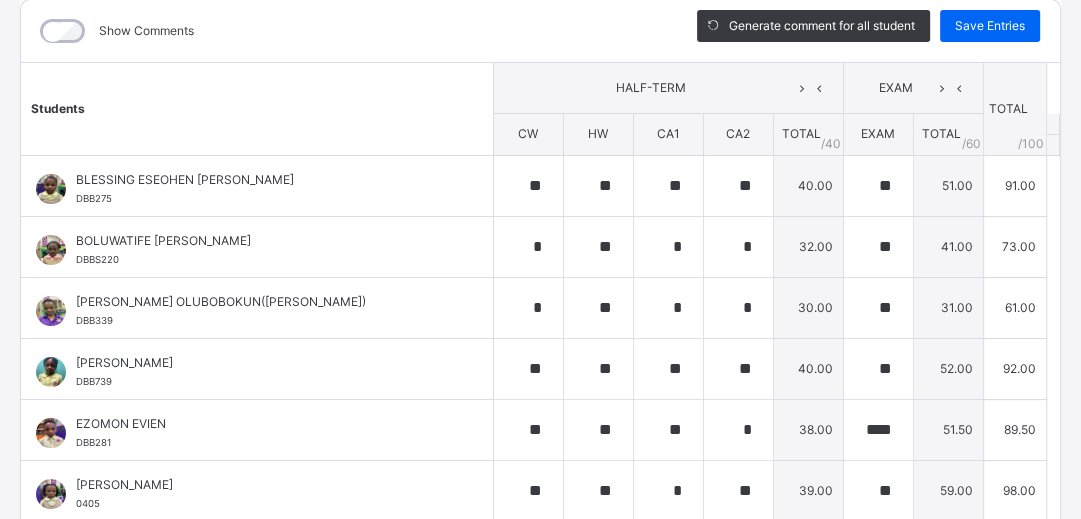 click on "**********" at bounding box center (540, 221) 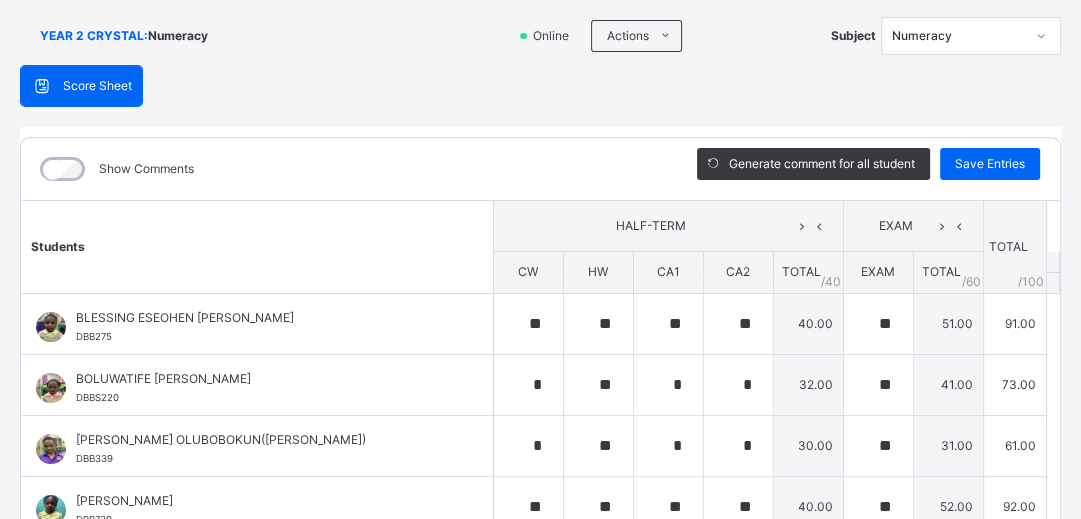 scroll, scrollTop: 128, scrollLeft: 0, axis: vertical 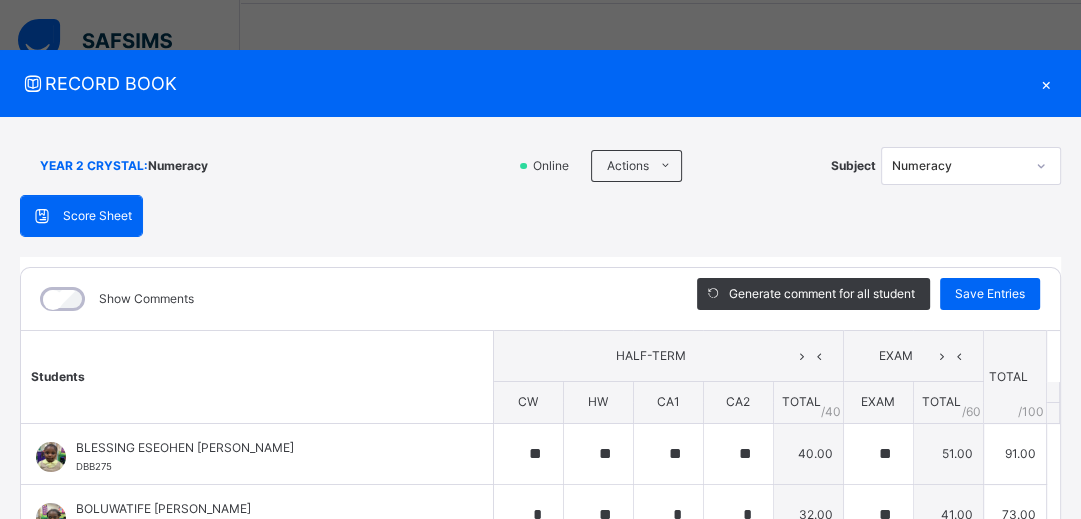 click on "×" at bounding box center (1046, 83) 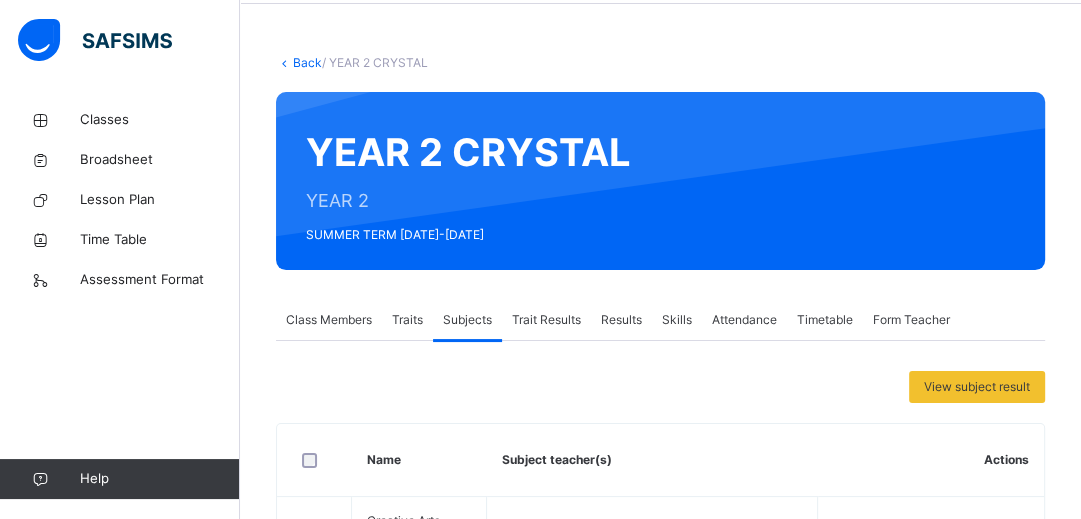 click on "Results" at bounding box center (621, 320) 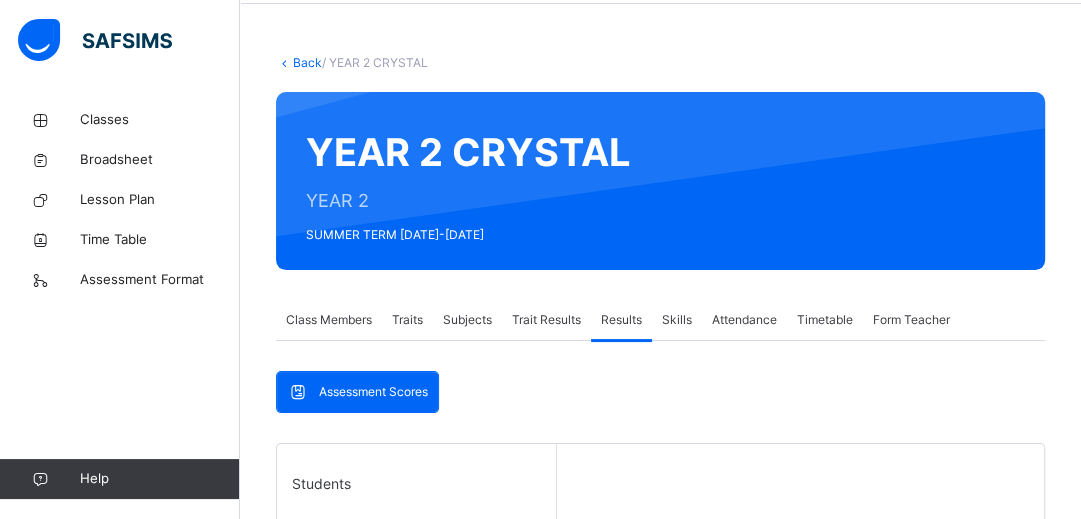 drag, startPoint x: 1079, startPoint y: 156, endPoint x: 1081, endPoint y: 235, distance: 79.025314 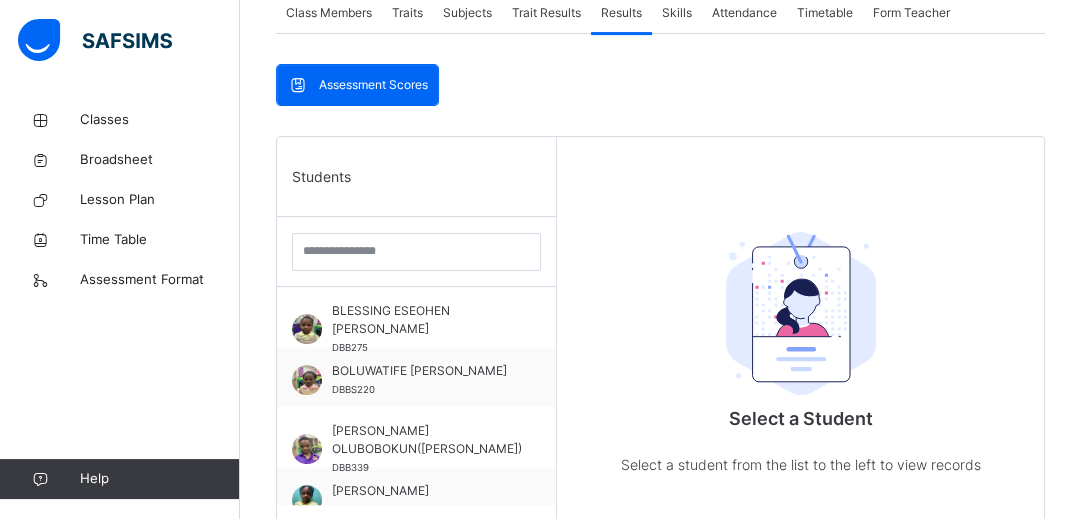 scroll, scrollTop: 392, scrollLeft: 0, axis: vertical 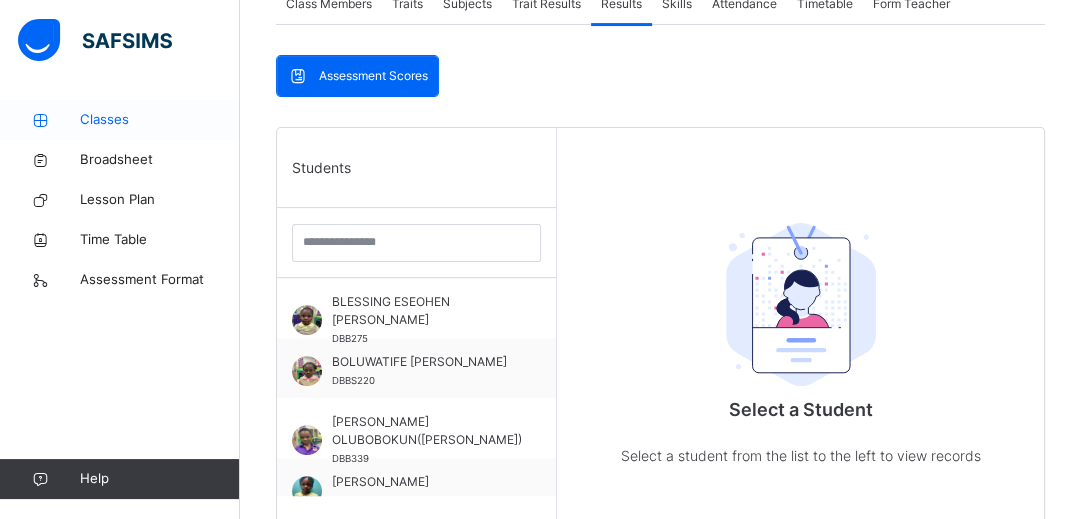 click on "Classes" at bounding box center [160, 120] 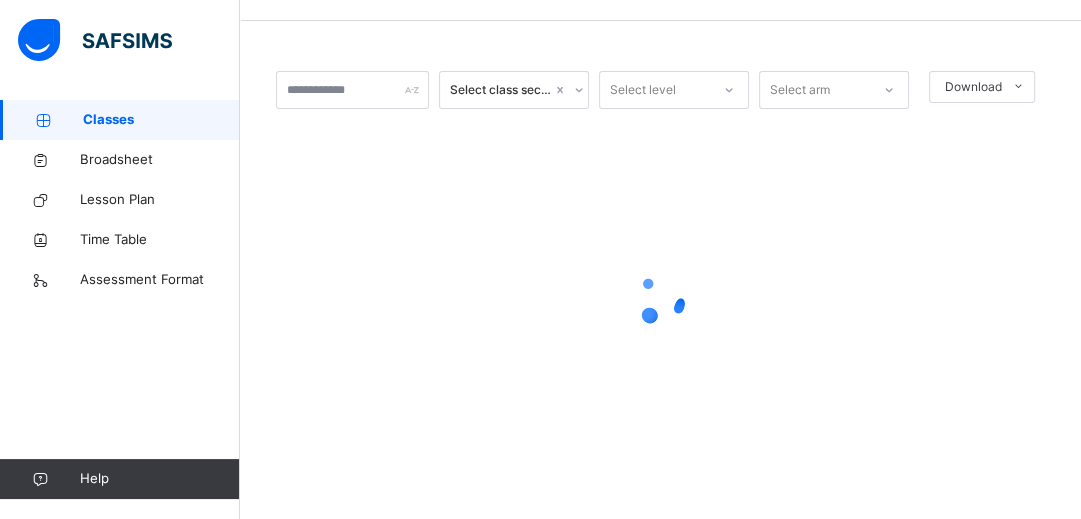 scroll, scrollTop: 0, scrollLeft: 0, axis: both 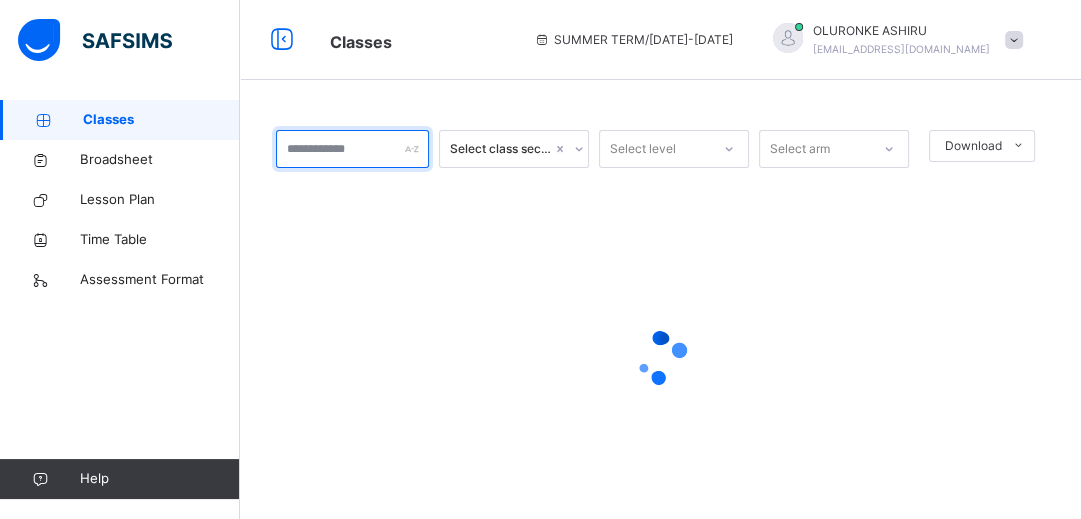 click at bounding box center [352, 149] 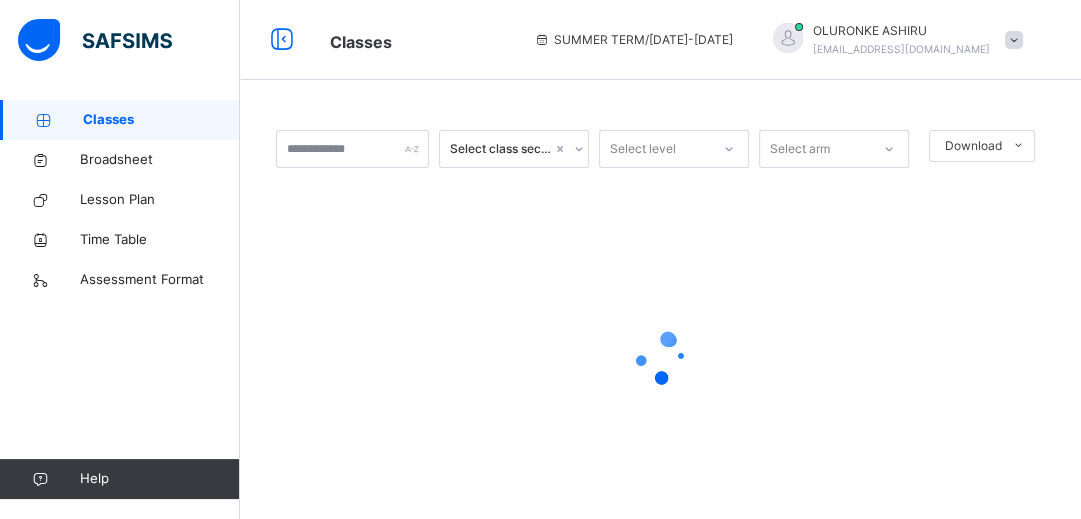 click at bounding box center [352, 149] 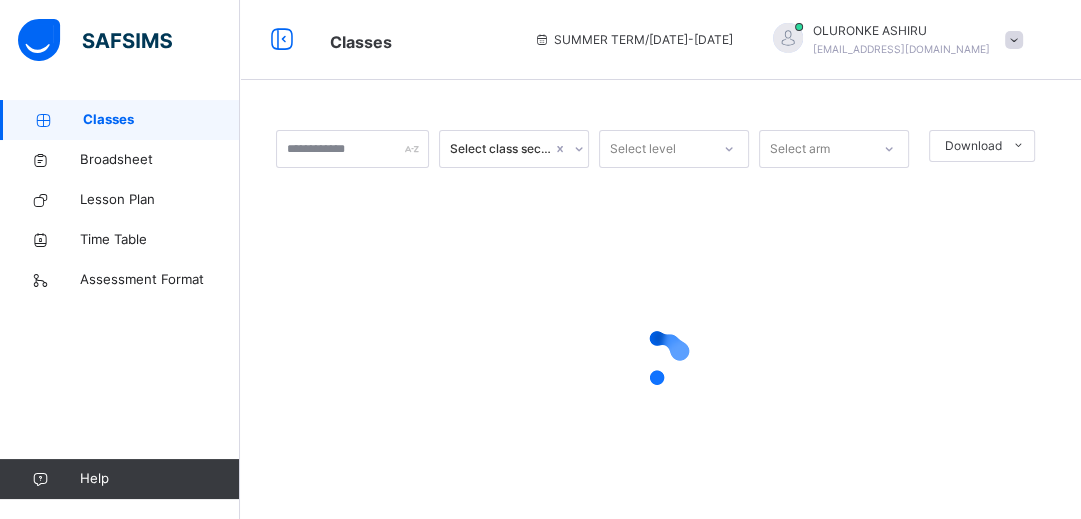 click at bounding box center [352, 149] 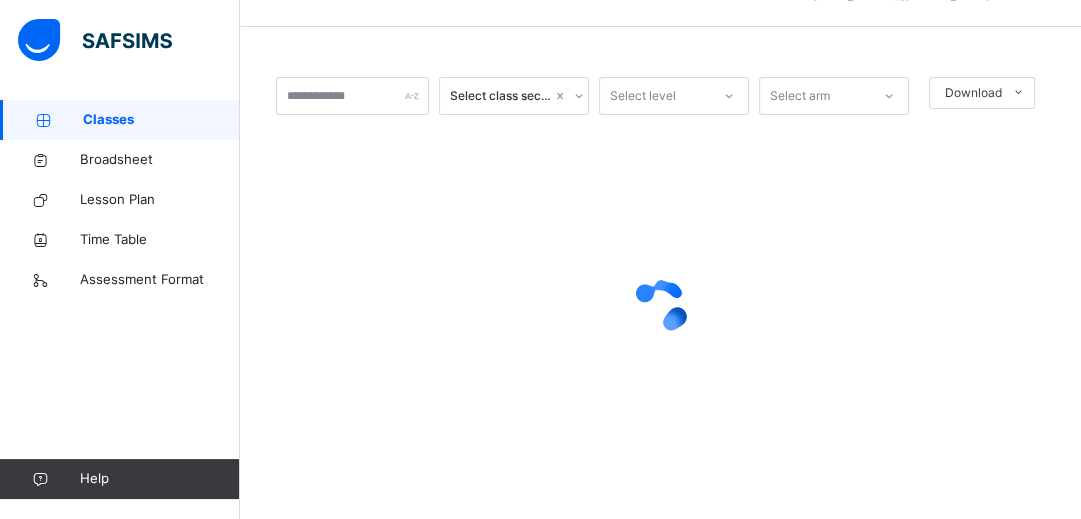 scroll, scrollTop: 59, scrollLeft: 0, axis: vertical 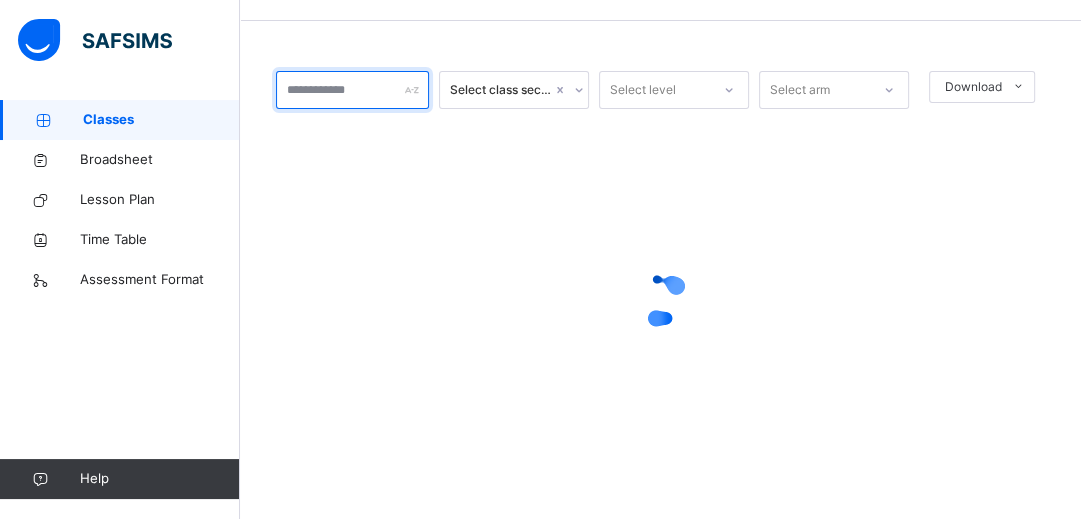 click at bounding box center [352, 90] 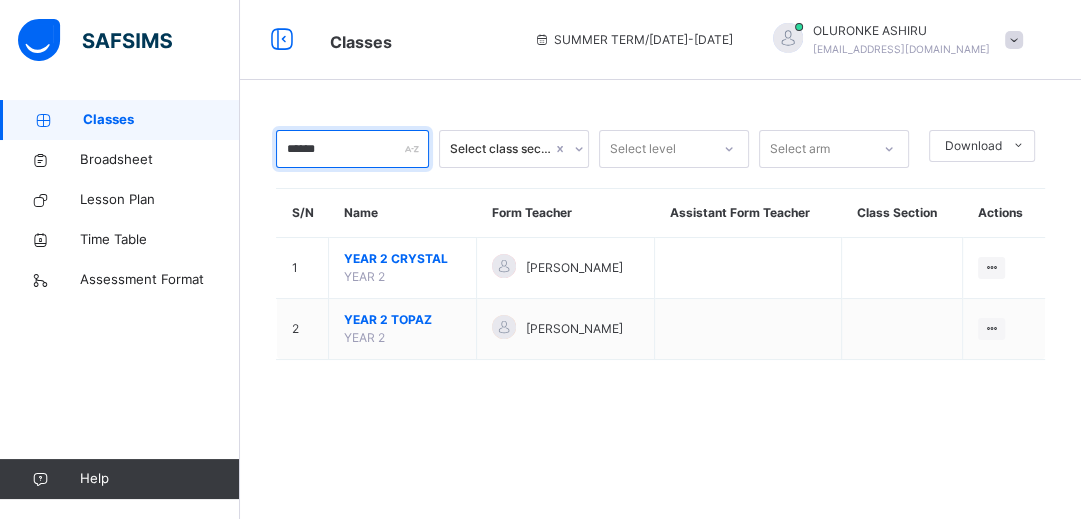 scroll, scrollTop: 0, scrollLeft: 0, axis: both 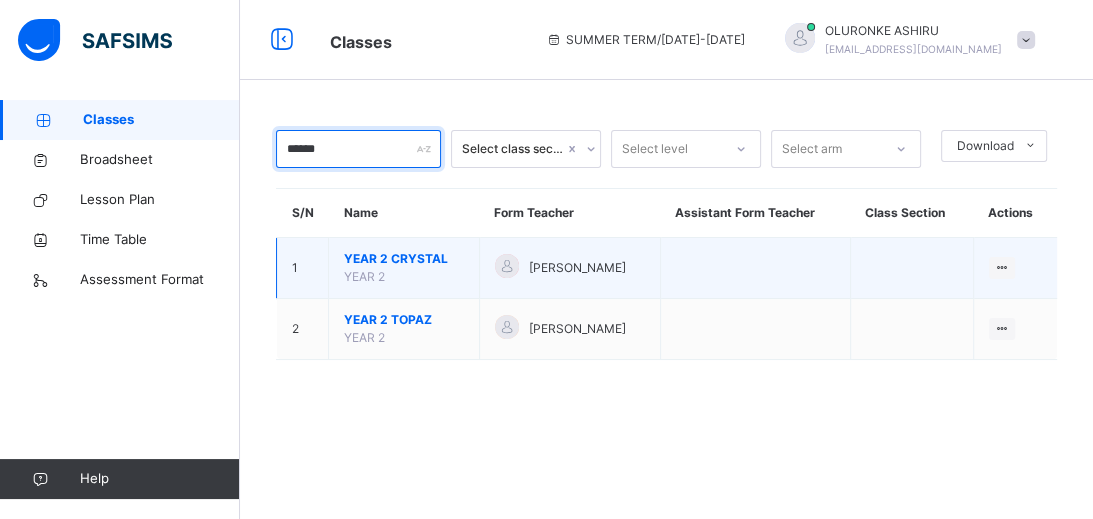 type on "******" 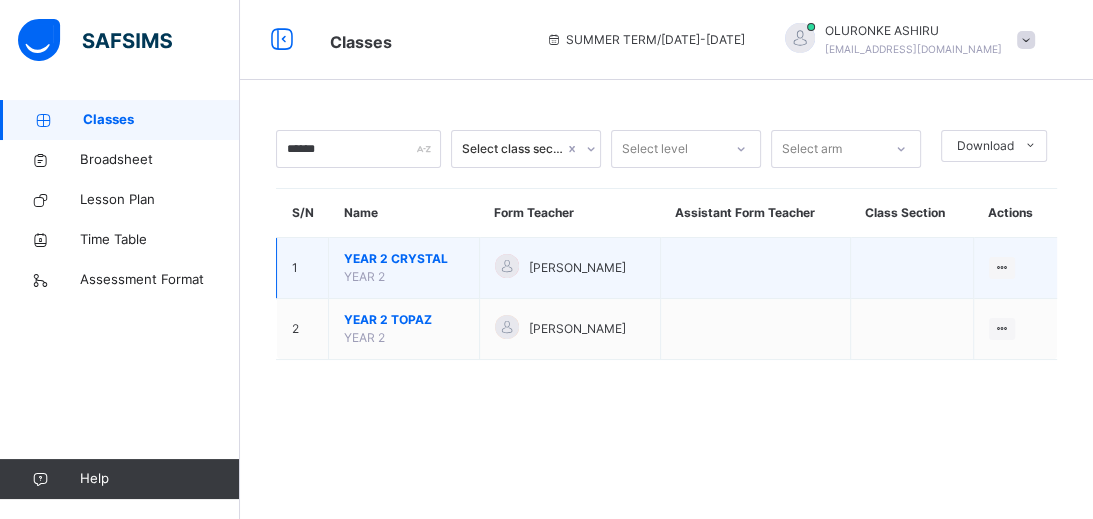 click on "YEAR 2   CRYSTAL" at bounding box center (404, 259) 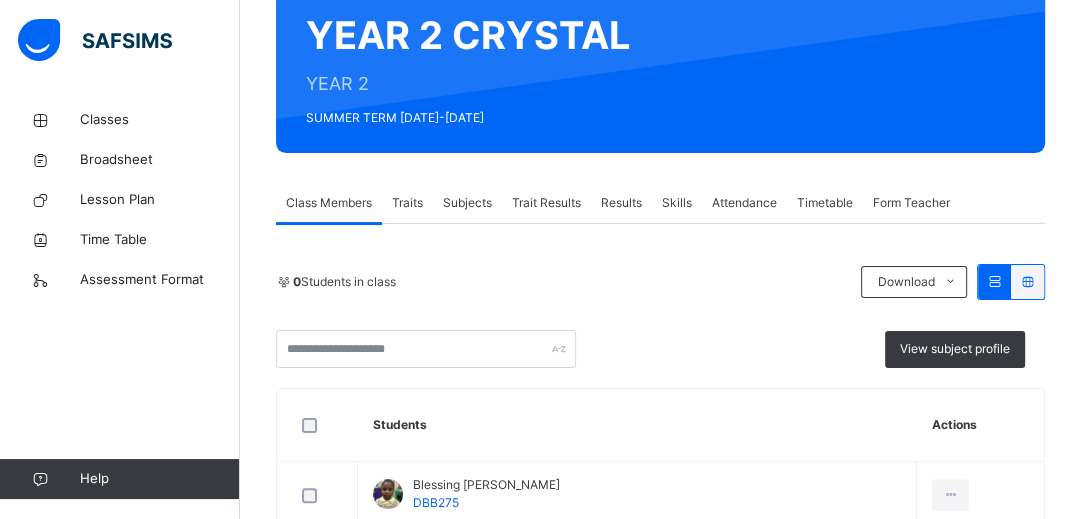 scroll, scrollTop: 183, scrollLeft: 0, axis: vertical 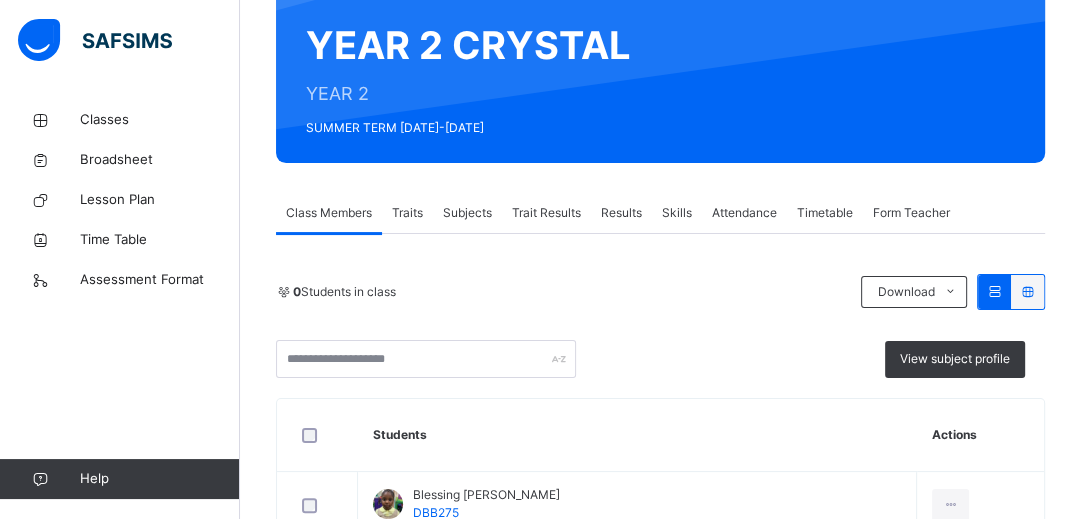 click on "Results" at bounding box center (621, 213) 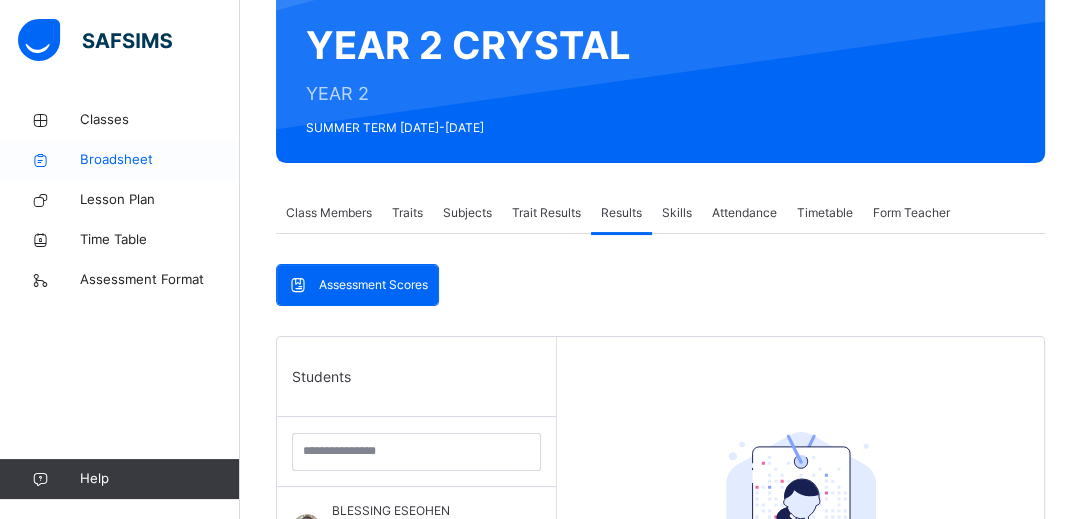 click on "Broadsheet" at bounding box center (160, 160) 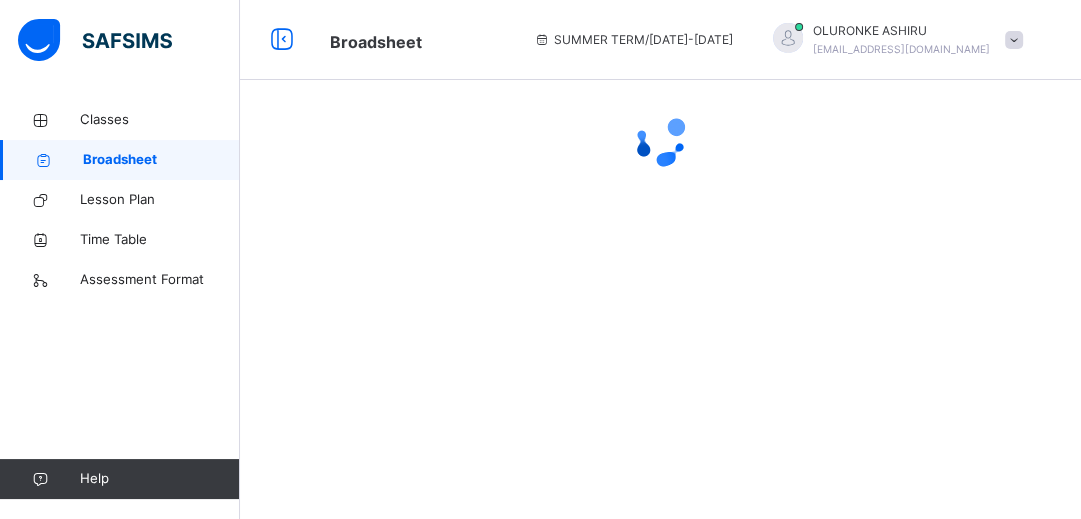 scroll, scrollTop: 0, scrollLeft: 0, axis: both 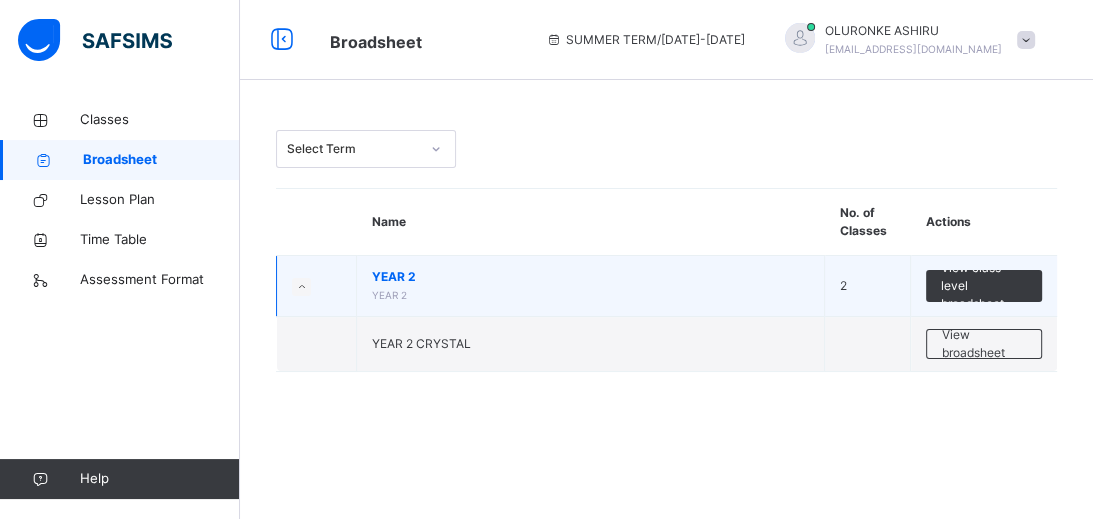 click at bounding box center [317, 286] 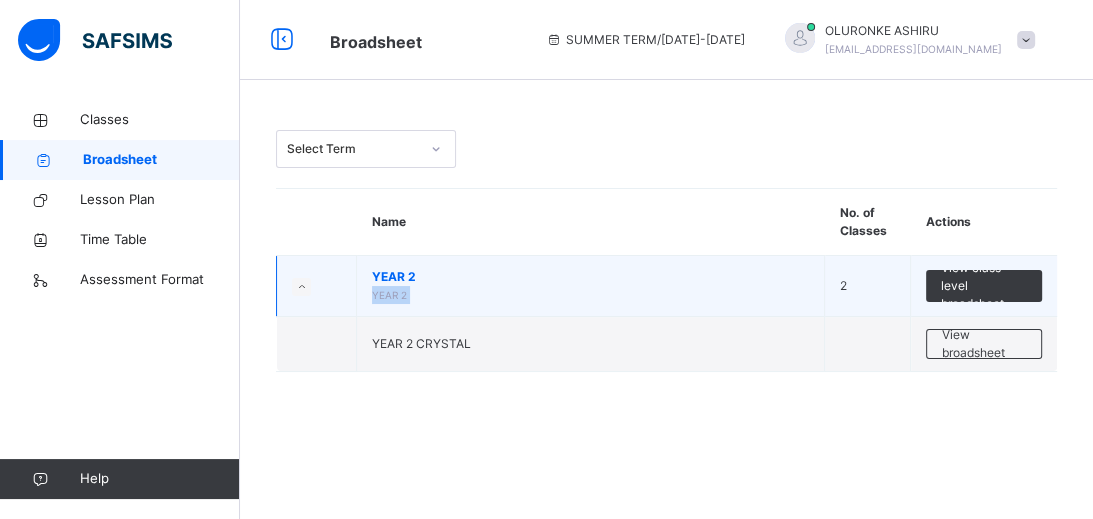 click on "YEAR 2     YEAR 2" at bounding box center [591, 286] 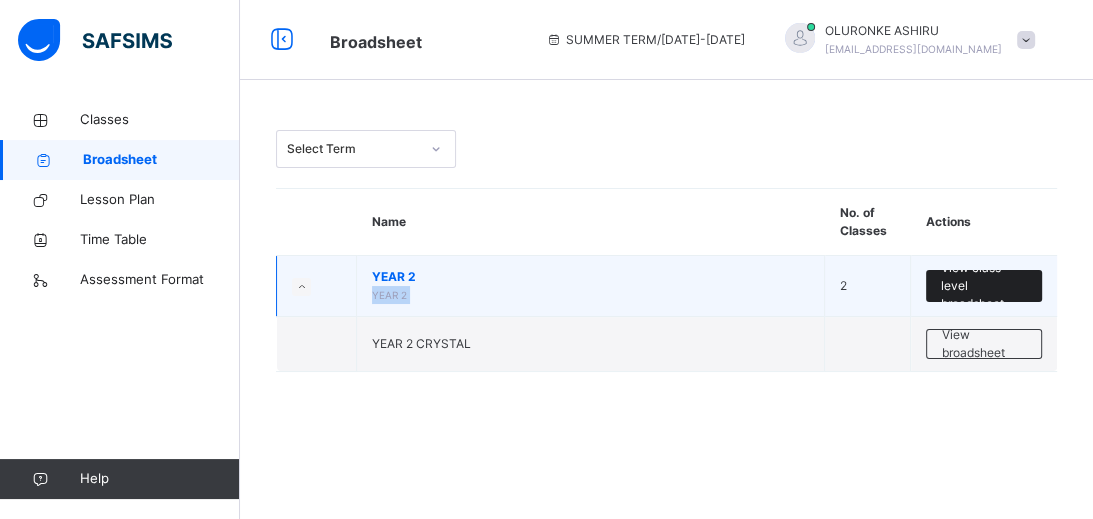 click on "View class level broadsheet" at bounding box center [984, 286] 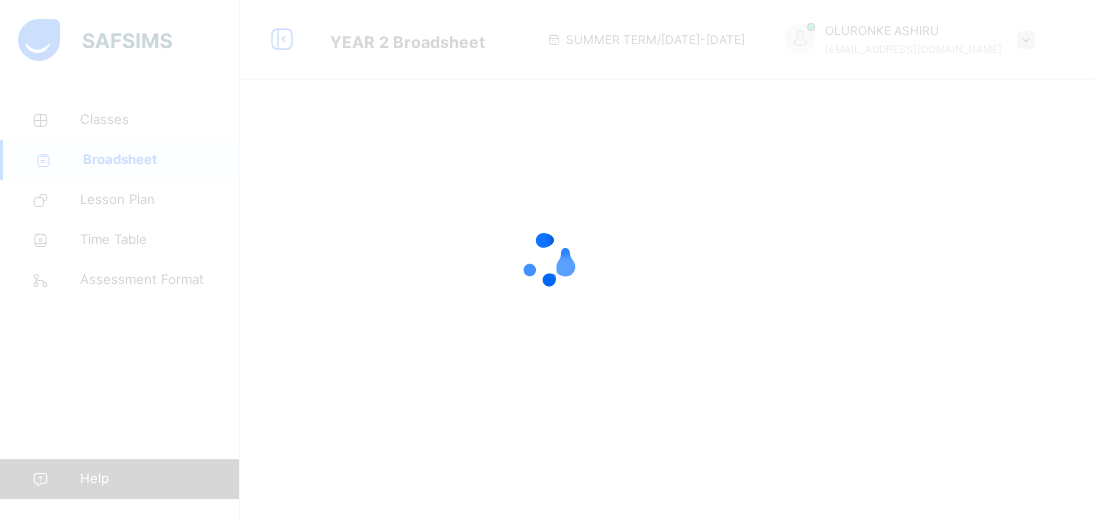 drag, startPoint x: 440, startPoint y: 238, endPoint x: 473, endPoint y: 244, distance: 33.54102 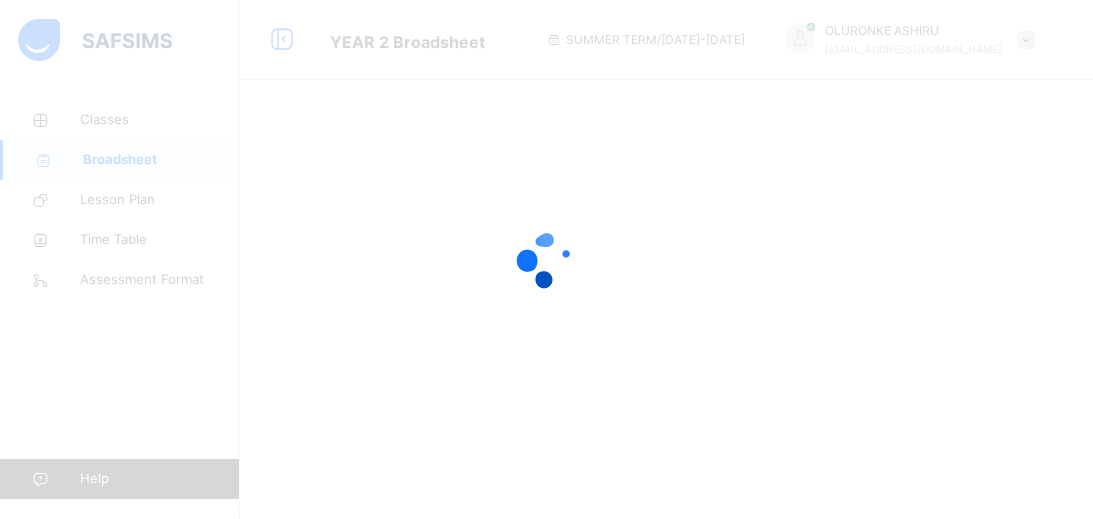 click at bounding box center [546, 259] 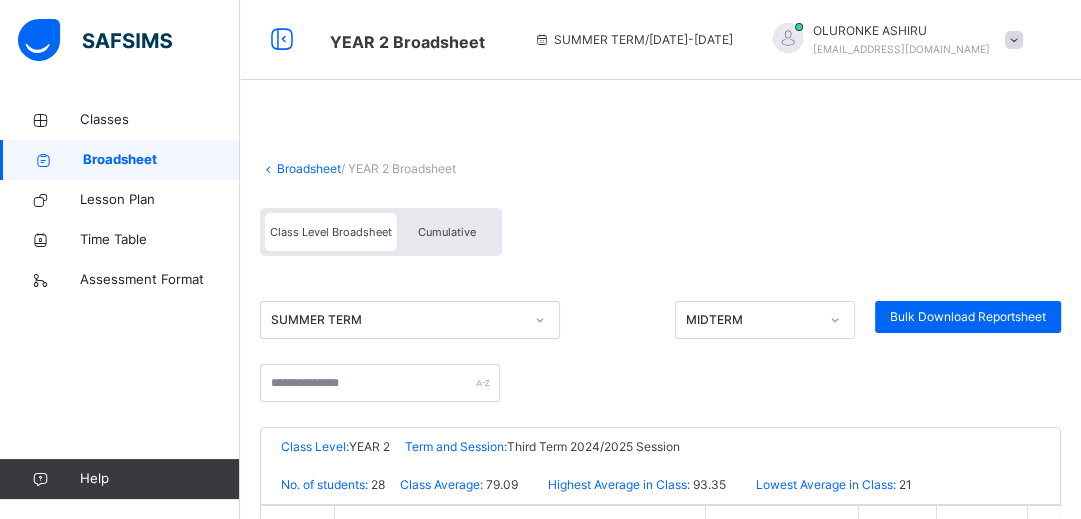 click on "SUMMER TERM MIDTERM Bulk Download Reportsheet" at bounding box center (660, 320) 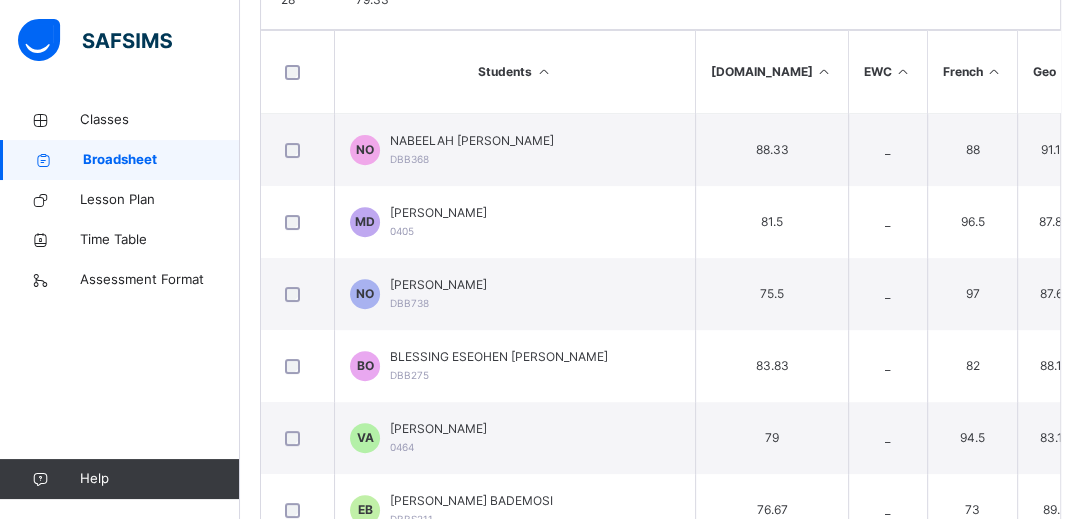 scroll, scrollTop: 545, scrollLeft: 0, axis: vertical 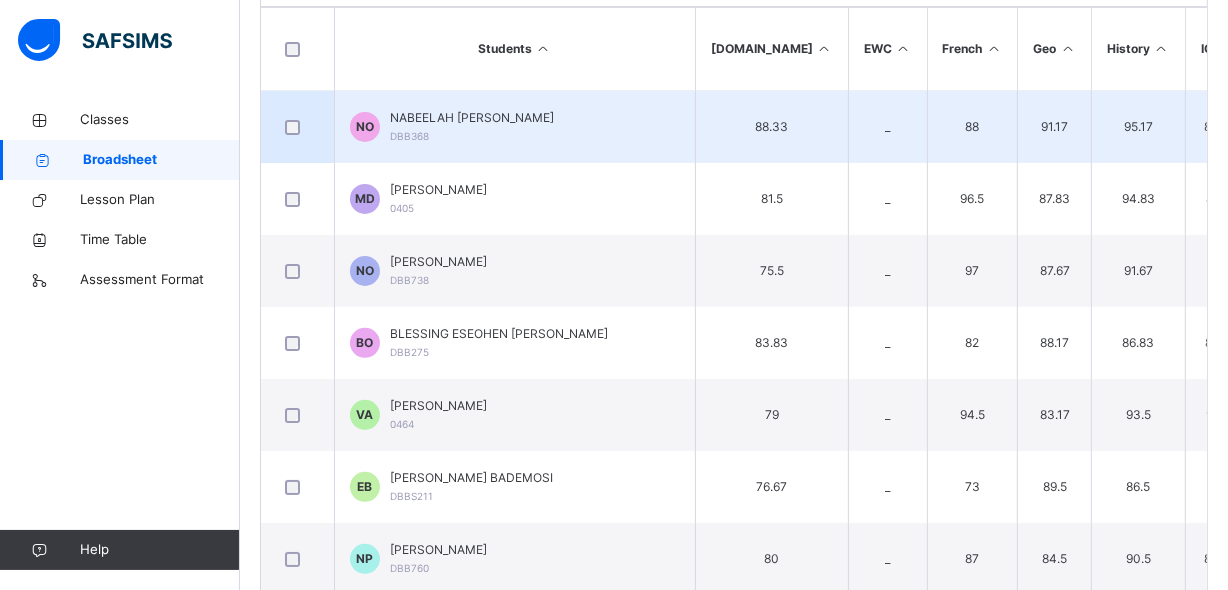 click on "88" at bounding box center (972, 127) 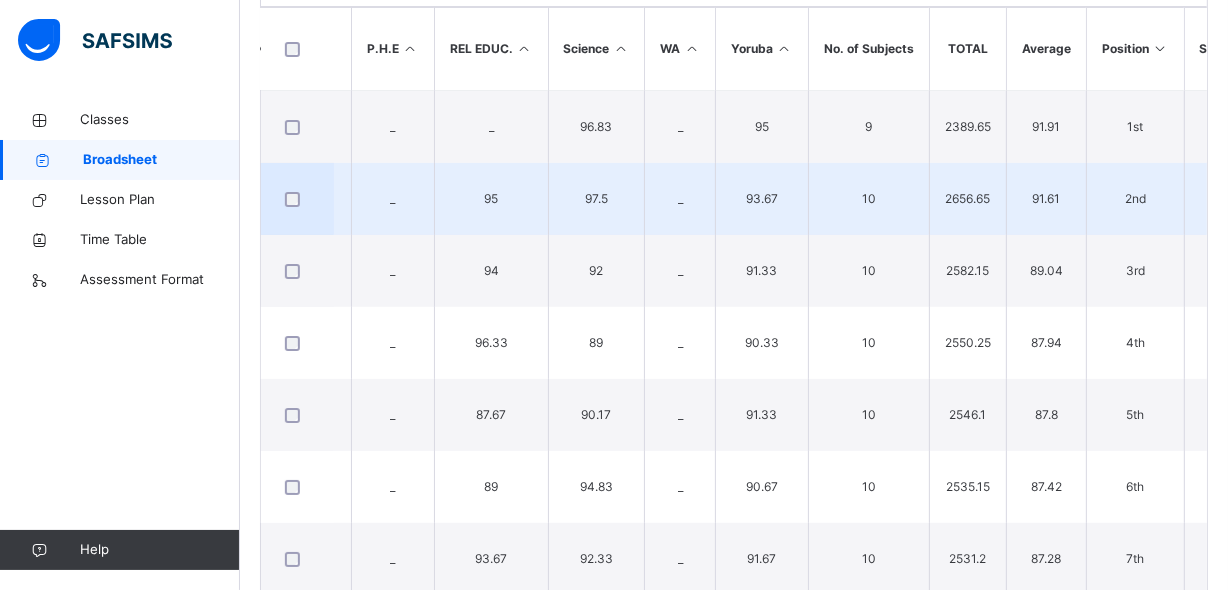 scroll, scrollTop: 0, scrollLeft: 1215, axis: horizontal 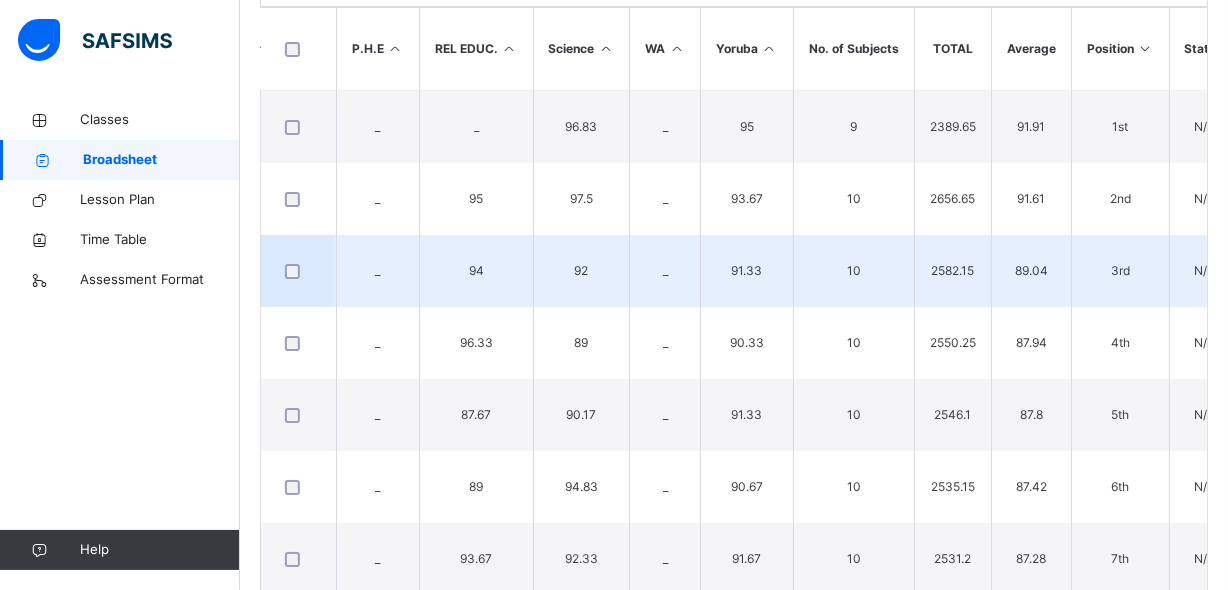 click on "_" at bounding box center [665, 271] 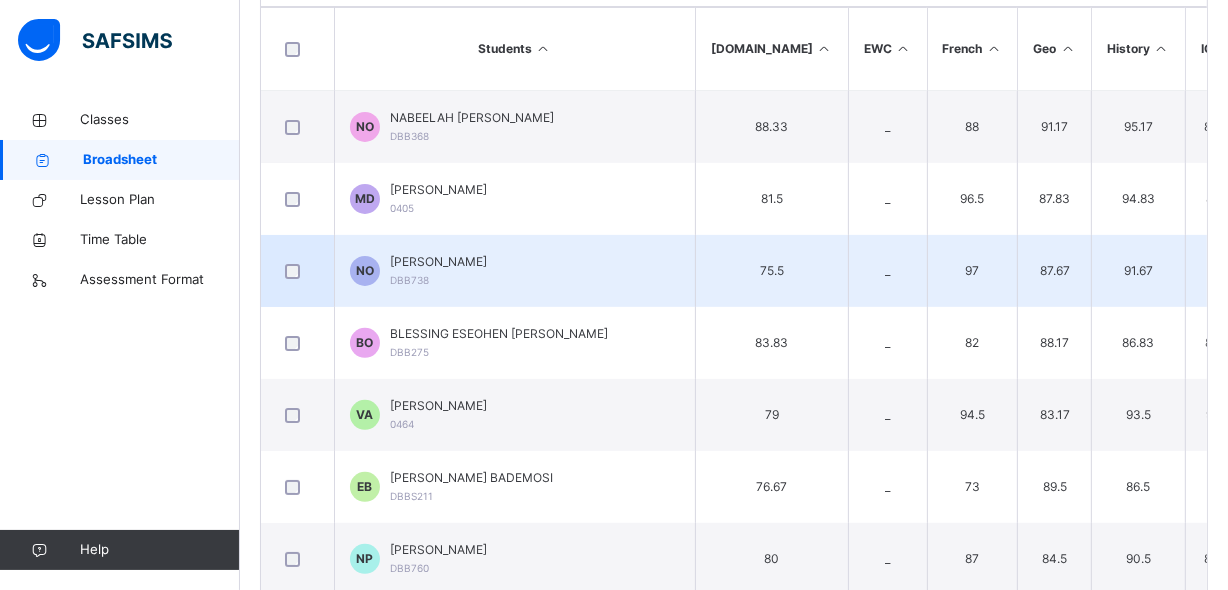 scroll, scrollTop: 0, scrollLeft: 36, axis: horizontal 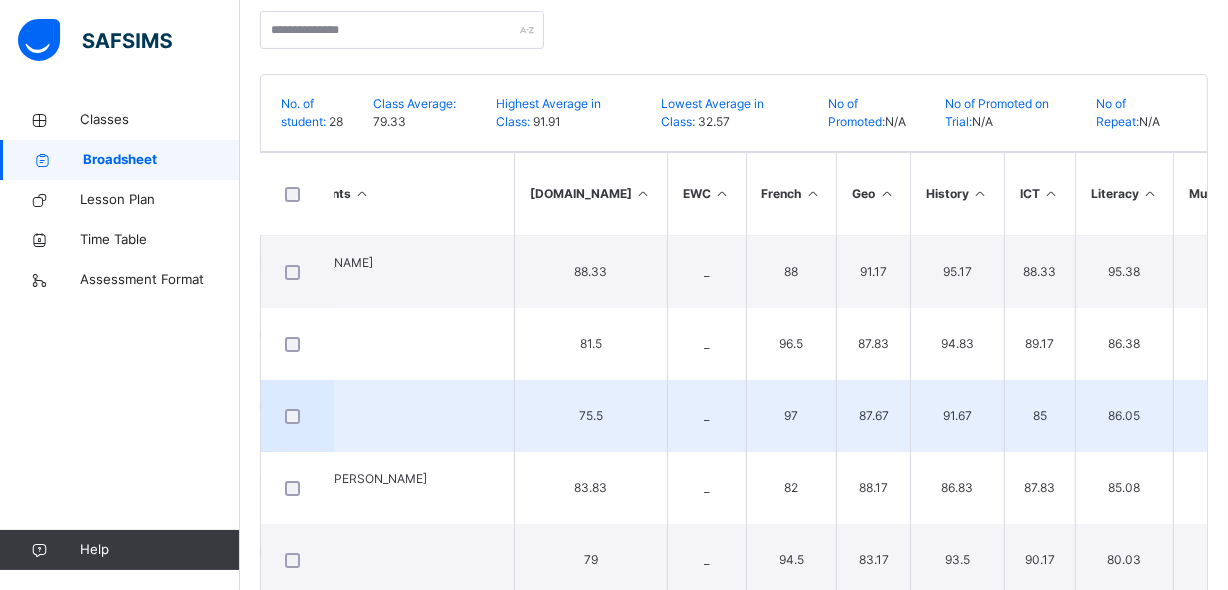 click on "97" at bounding box center (791, 416) 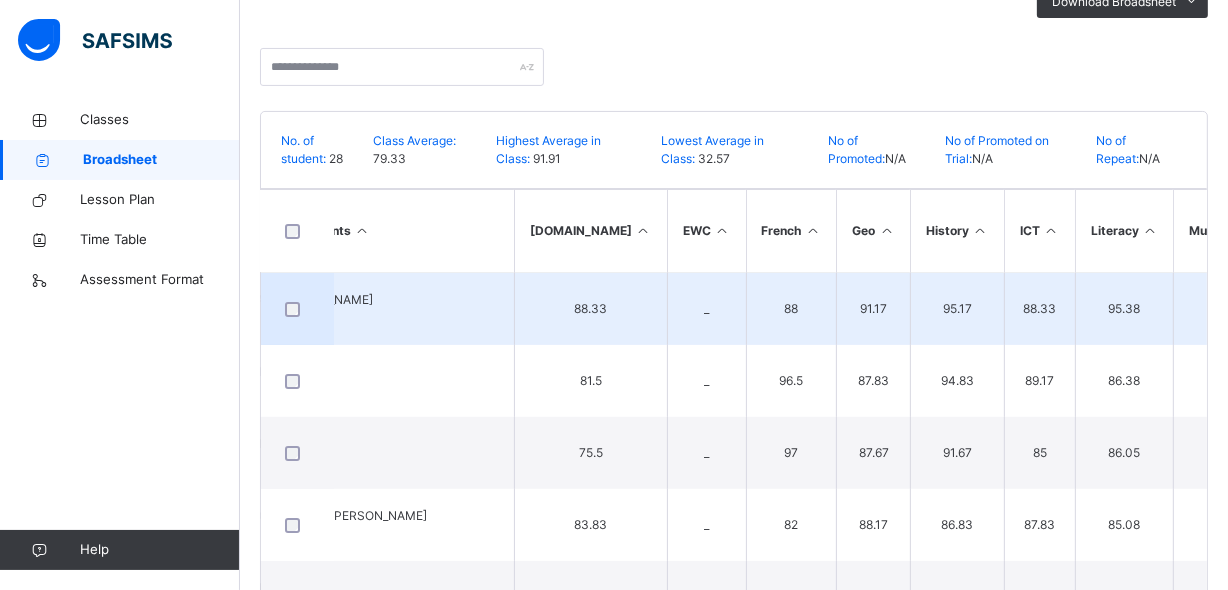 click on "91.17" at bounding box center (874, 309) 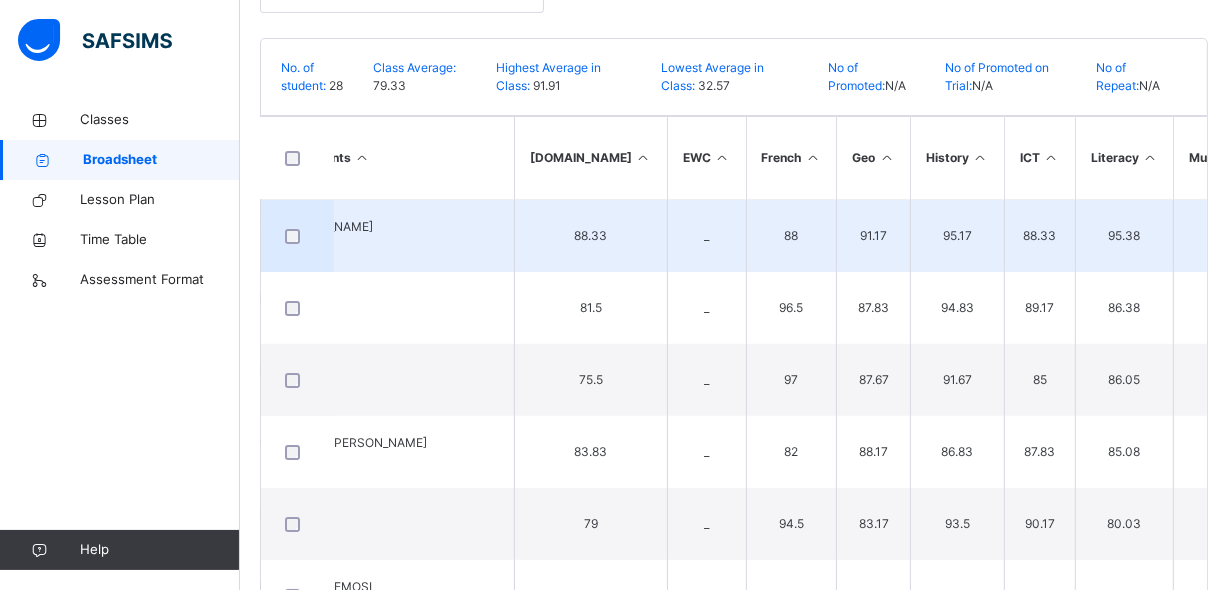 scroll, scrollTop: 400, scrollLeft: 0, axis: vertical 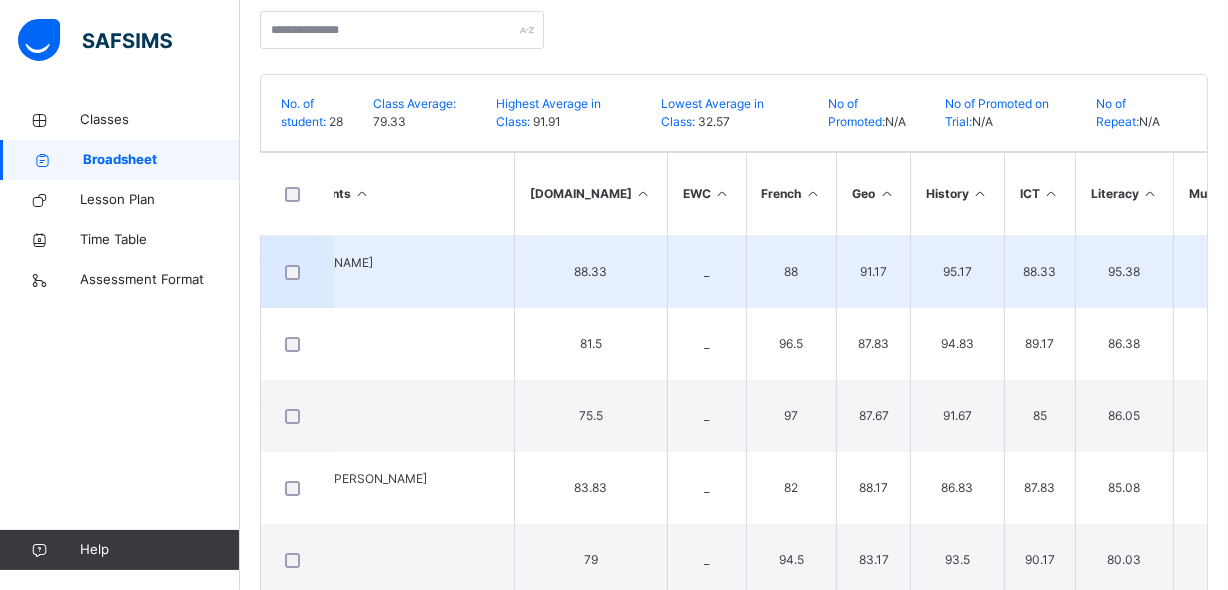 click on "95.17" at bounding box center (958, 272) 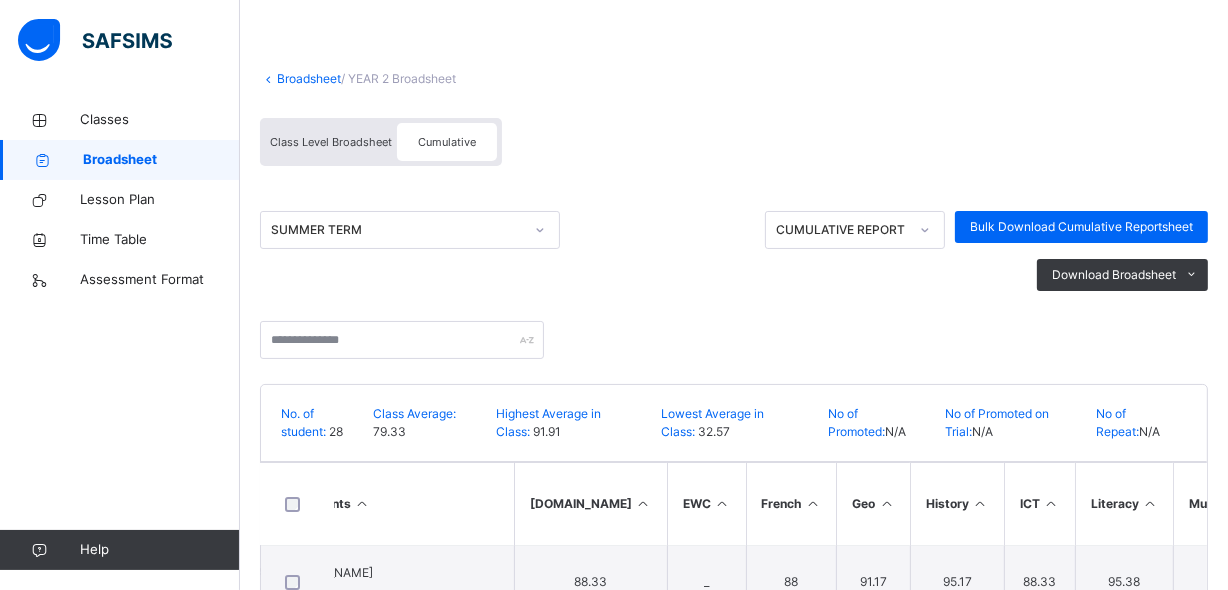 scroll, scrollTop: 181, scrollLeft: 0, axis: vertical 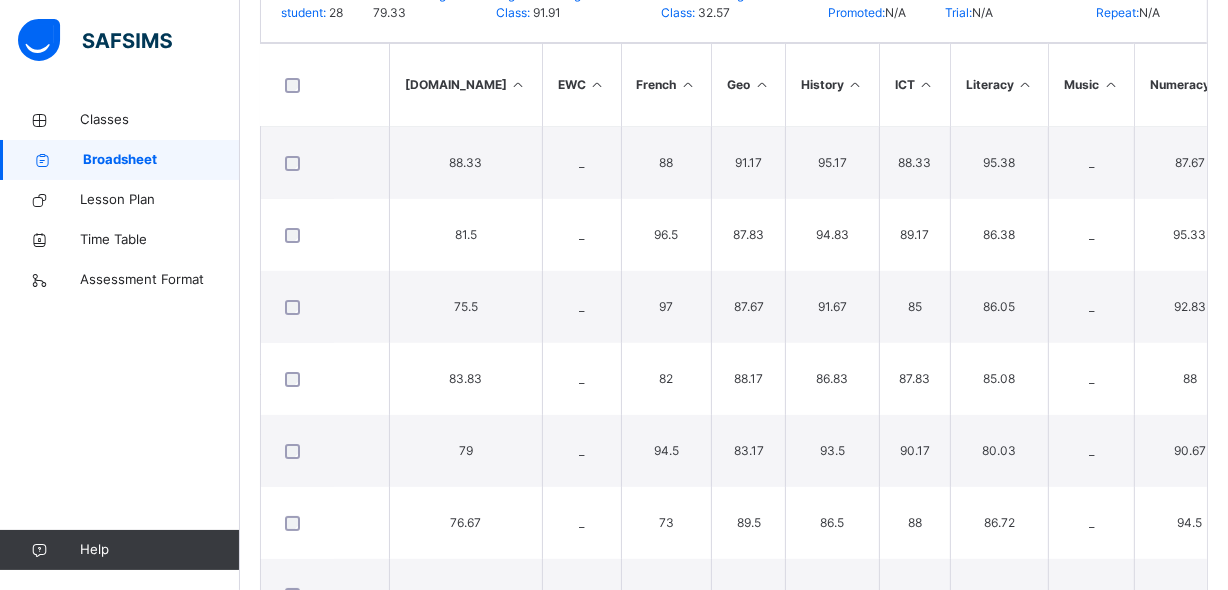 click on "French" at bounding box center (666, 85) 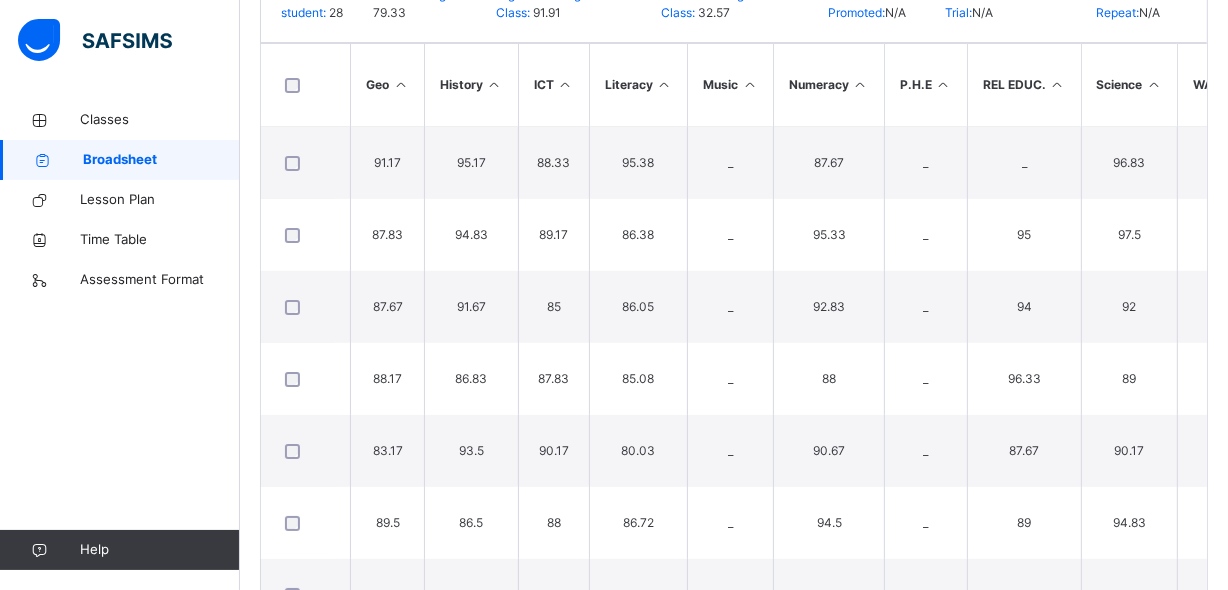 scroll, scrollTop: 0, scrollLeft: 670, axis: horizontal 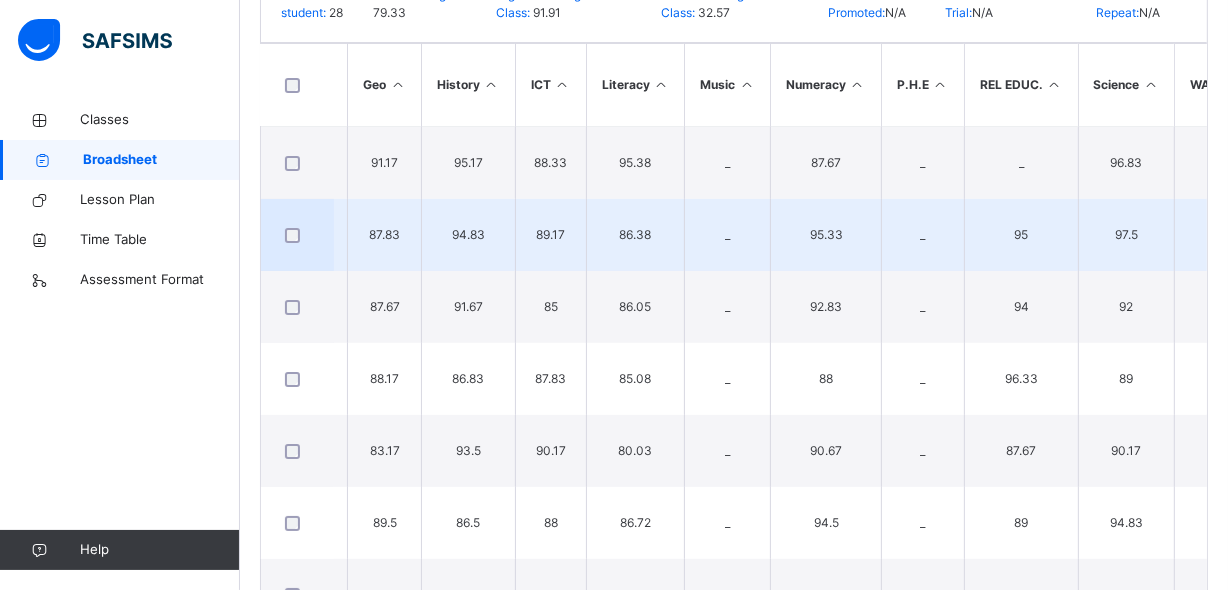 click on "97.5" at bounding box center (1126, 235) 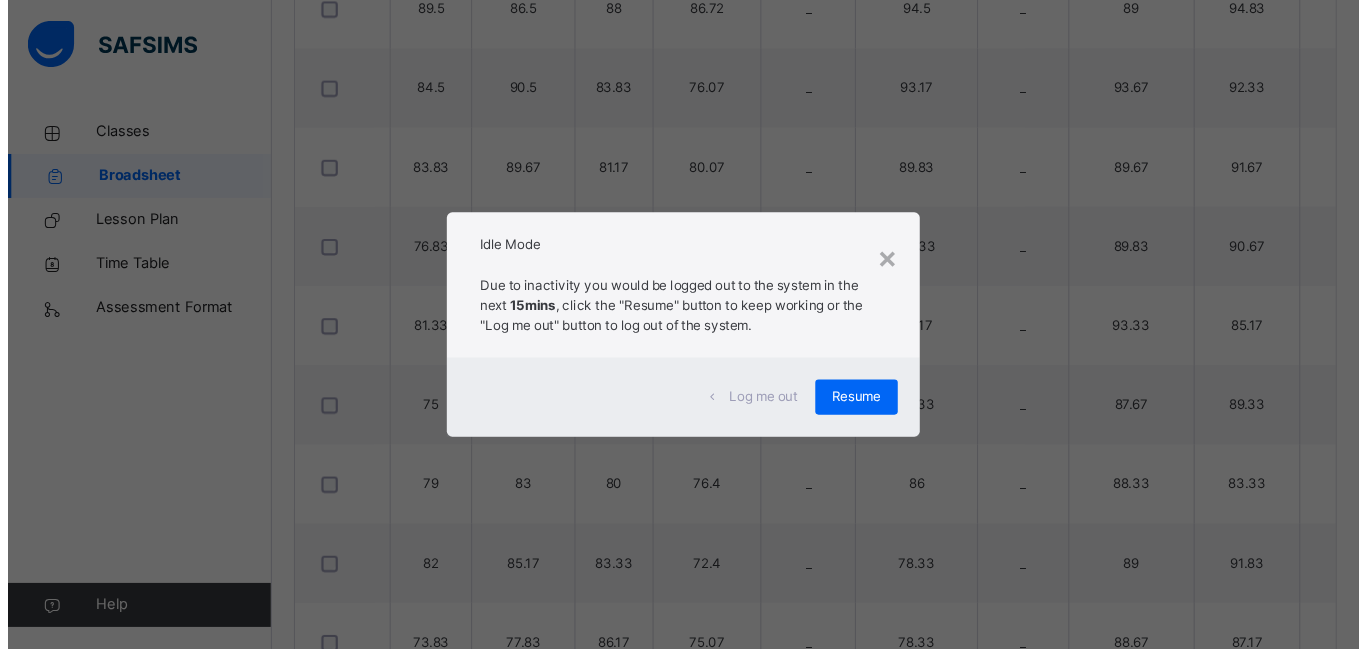 scroll, scrollTop: 1025, scrollLeft: 0, axis: vertical 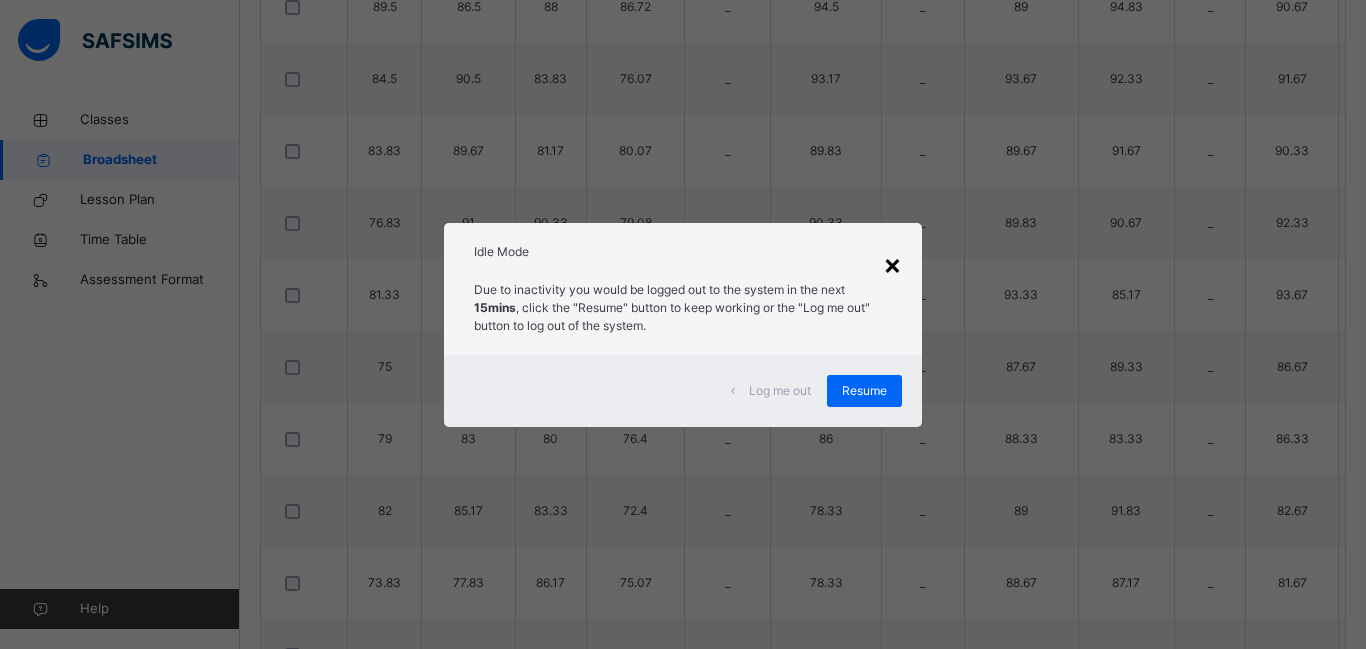 click on "×" at bounding box center [892, 264] 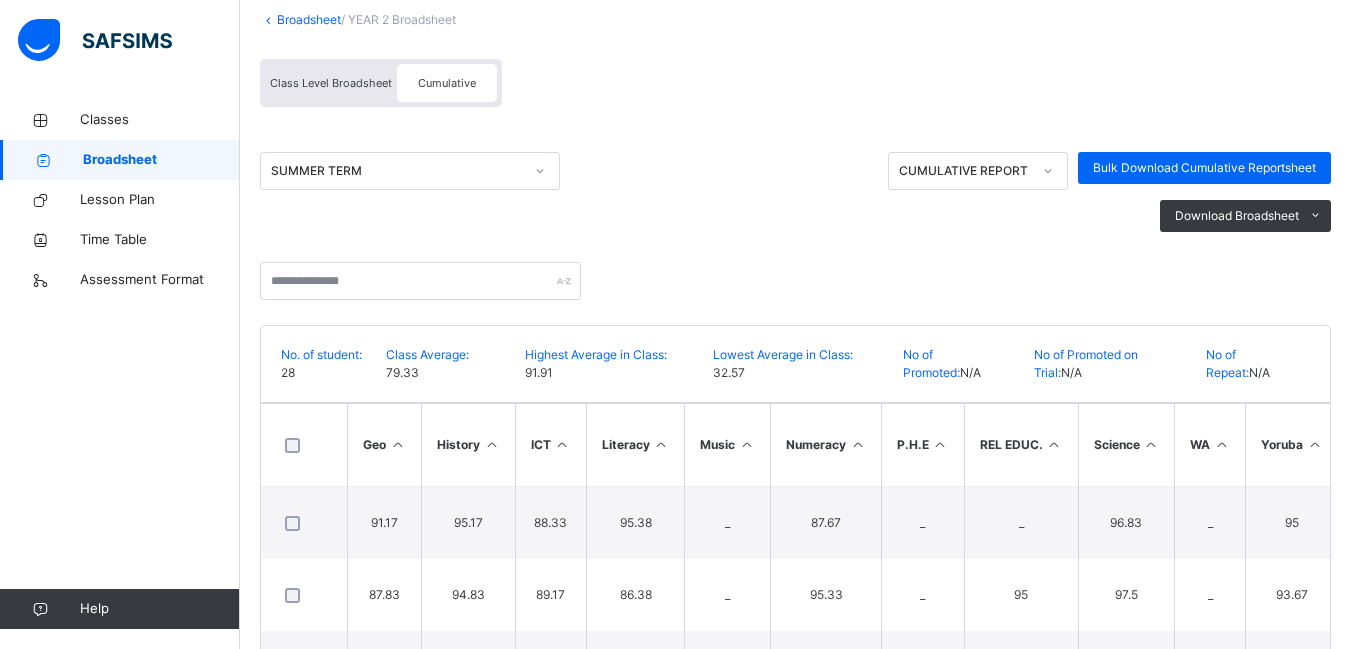 scroll, scrollTop: 145, scrollLeft: 0, axis: vertical 